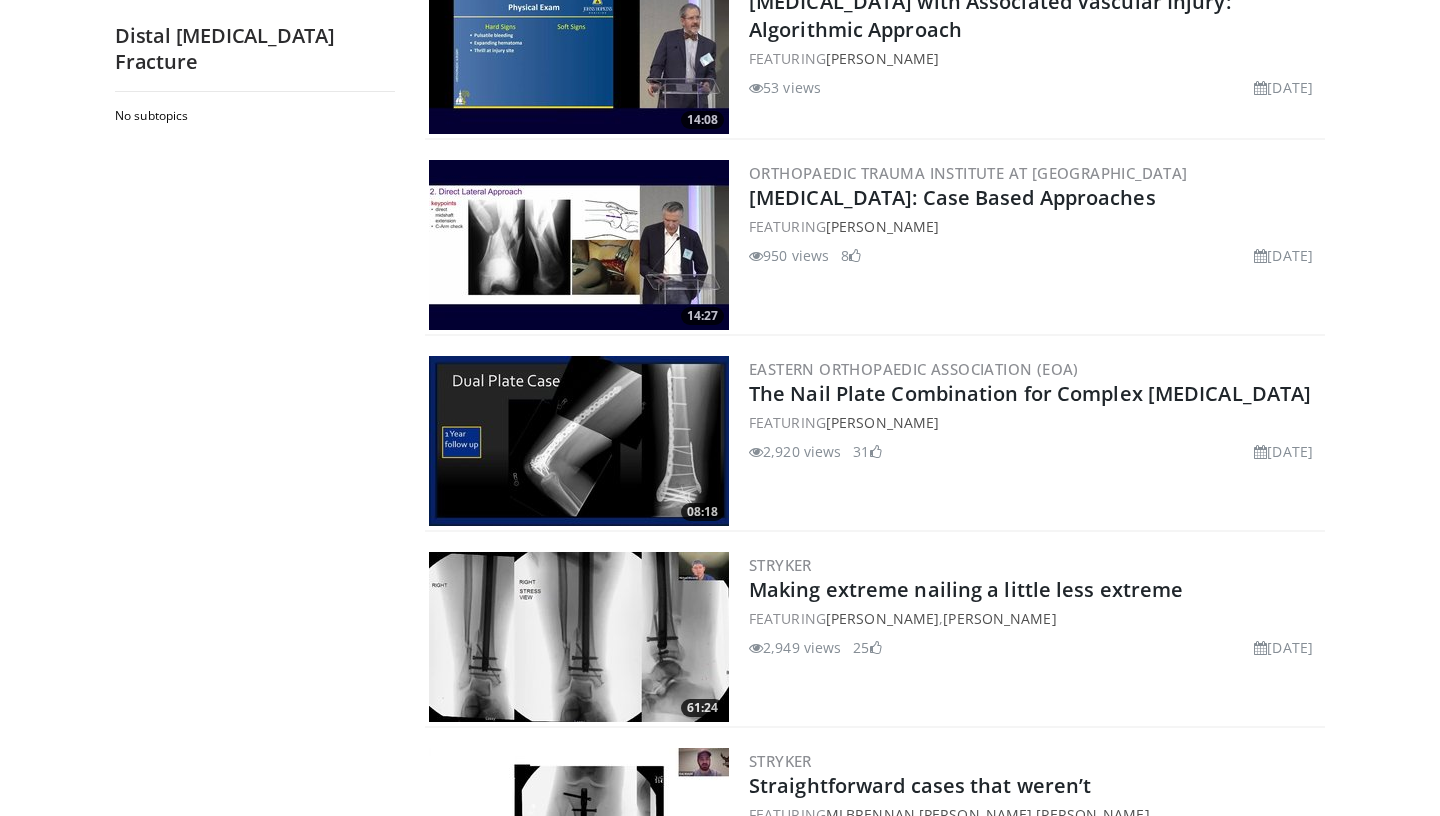 scroll, scrollTop: 2237, scrollLeft: 0, axis: vertical 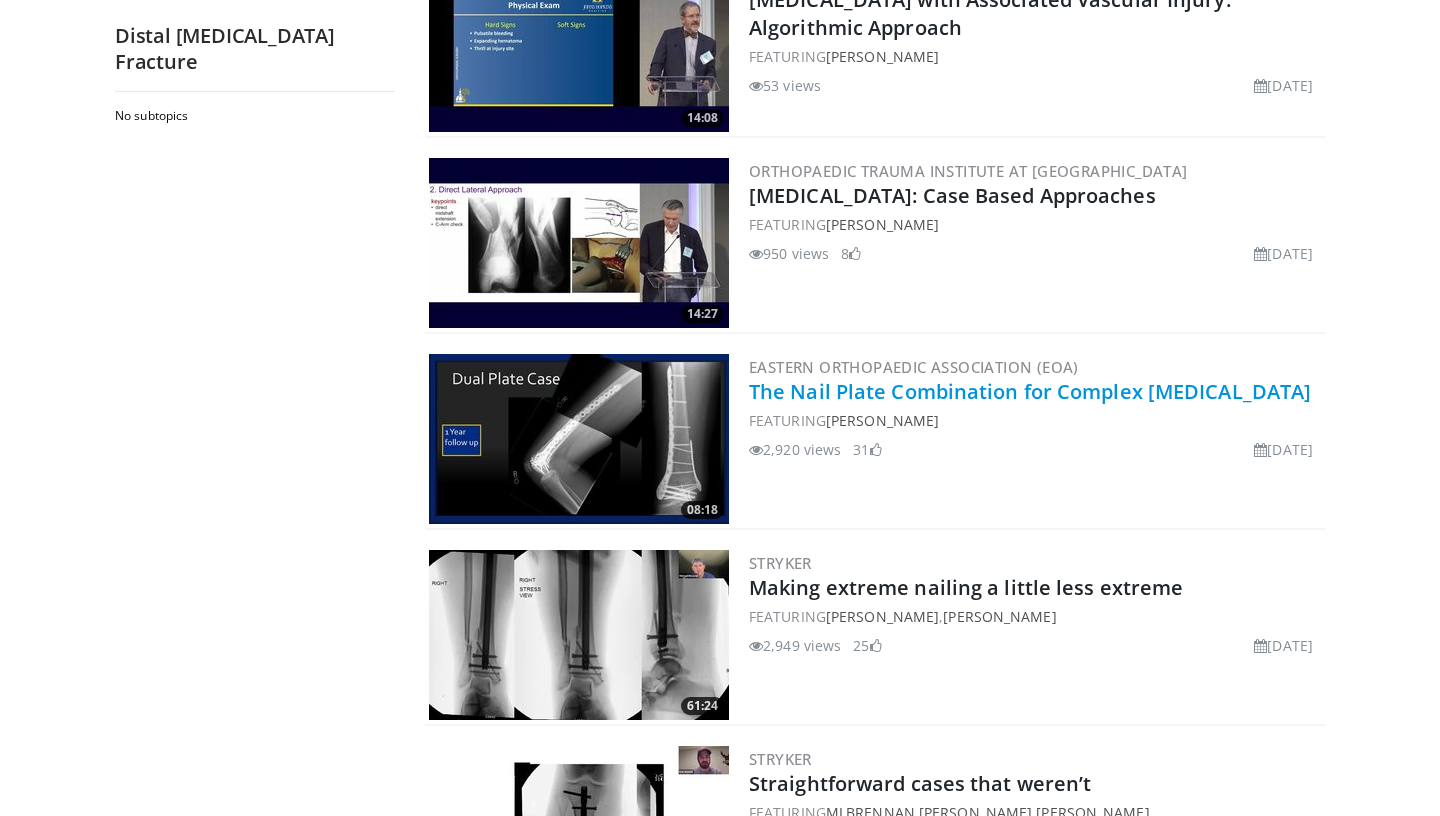 click on "The Nail Plate Combination for Complex [MEDICAL_DATA]" at bounding box center (1030, 391) 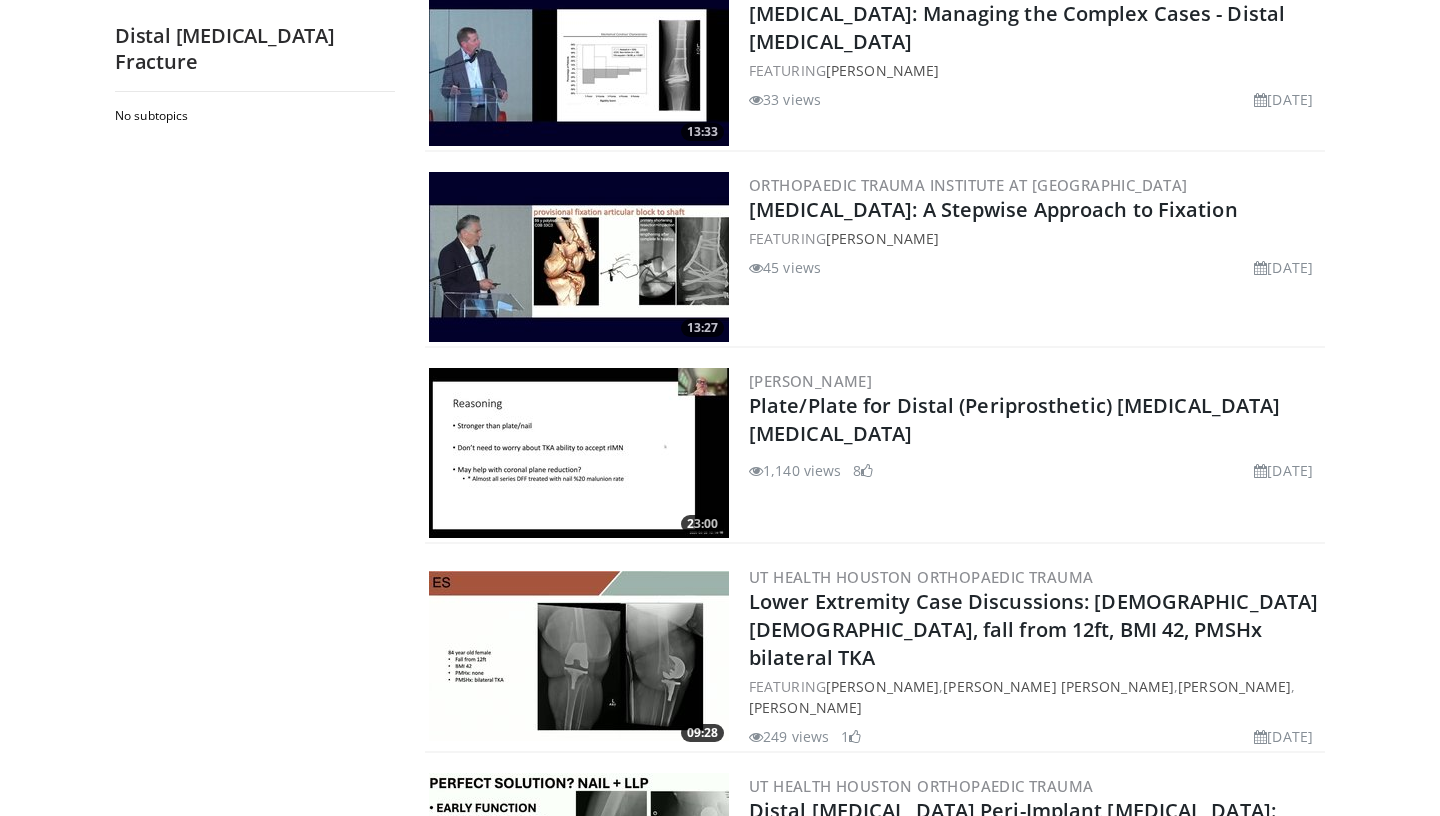 scroll, scrollTop: 719, scrollLeft: 0, axis: vertical 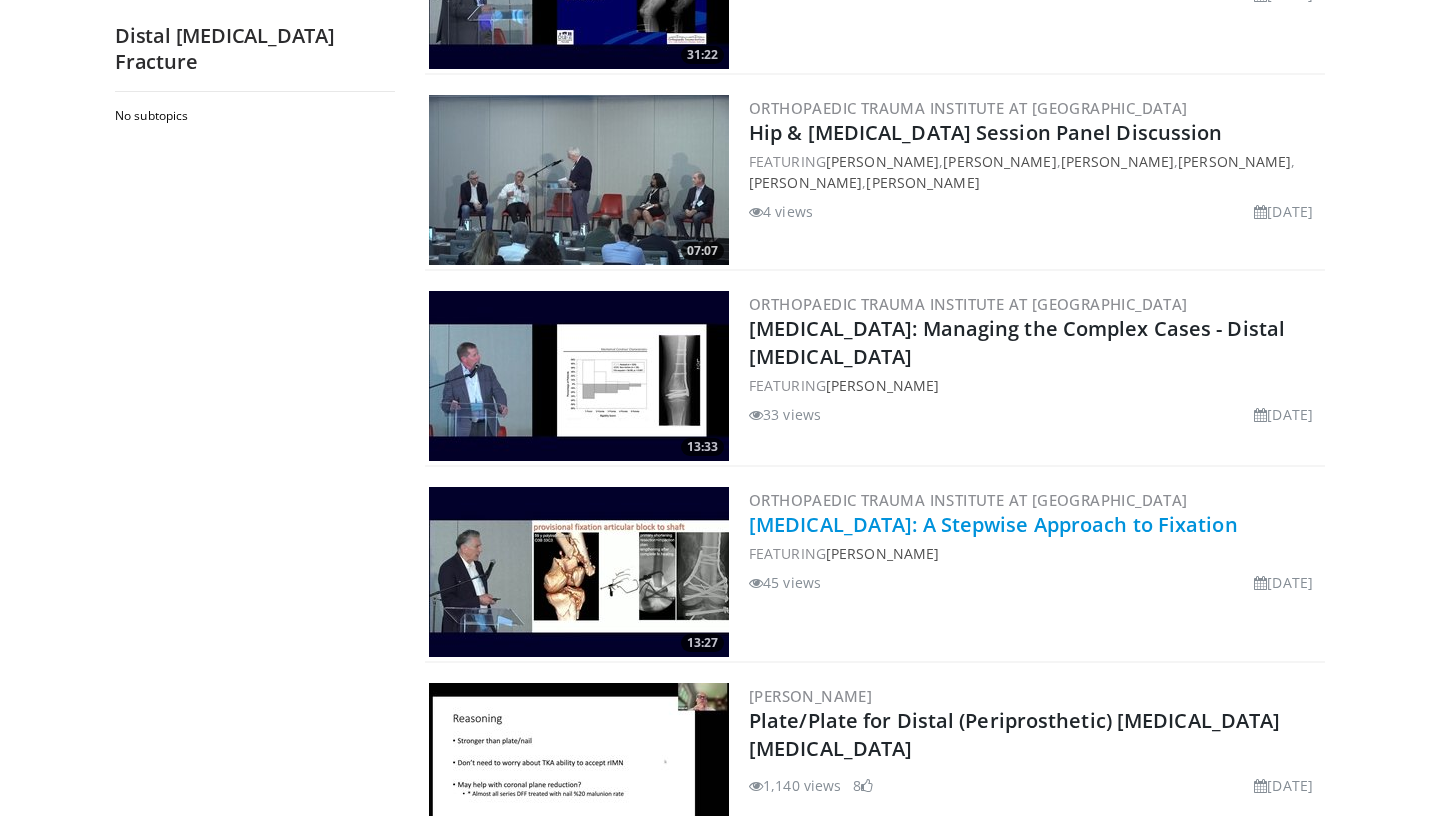 click on "Distal Femur Fractures: A Stepwise Approach to Fixation" at bounding box center (993, 524) 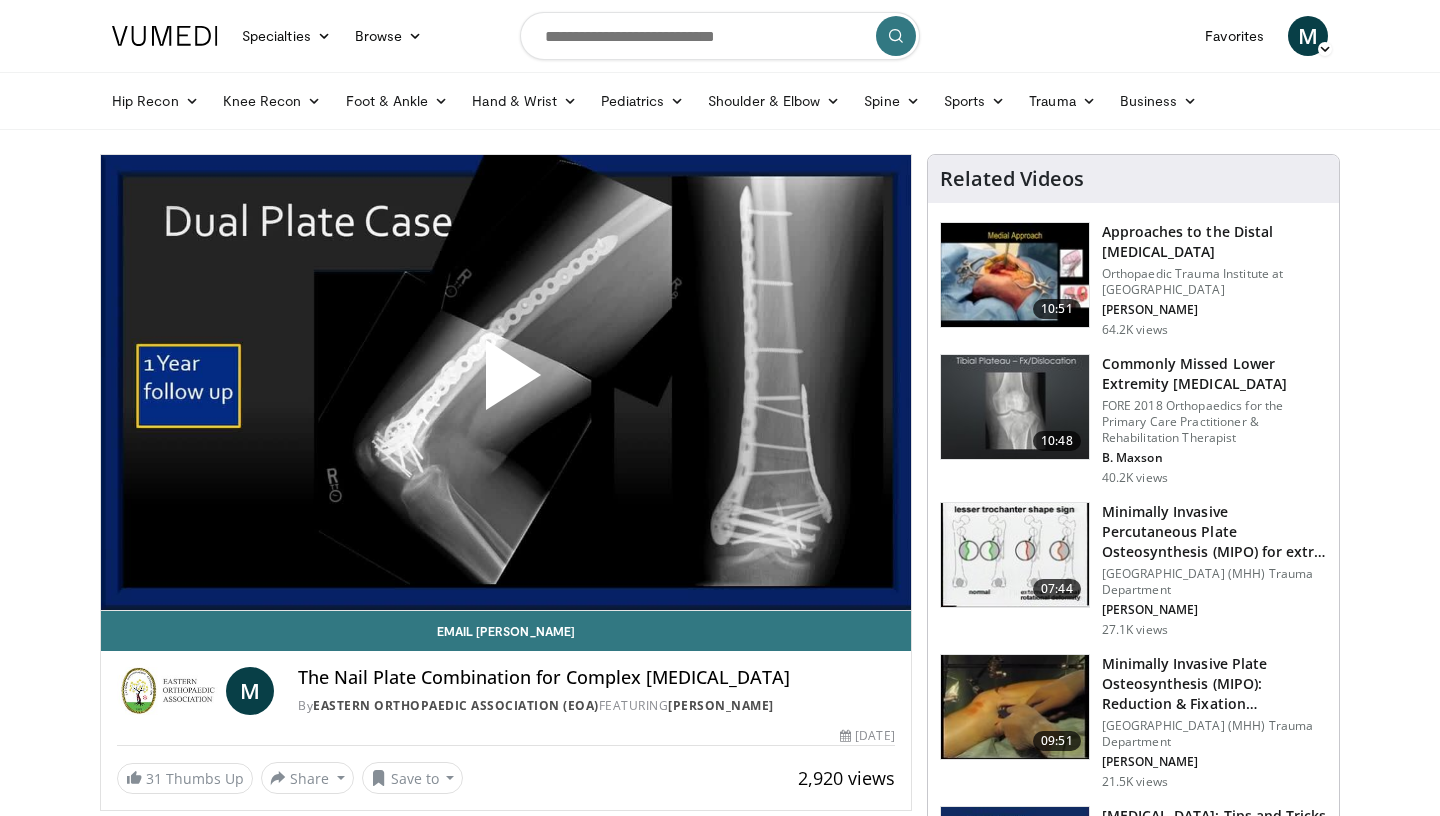scroll, scrollTop: 33, scrollLeft: 0, axis: vertical 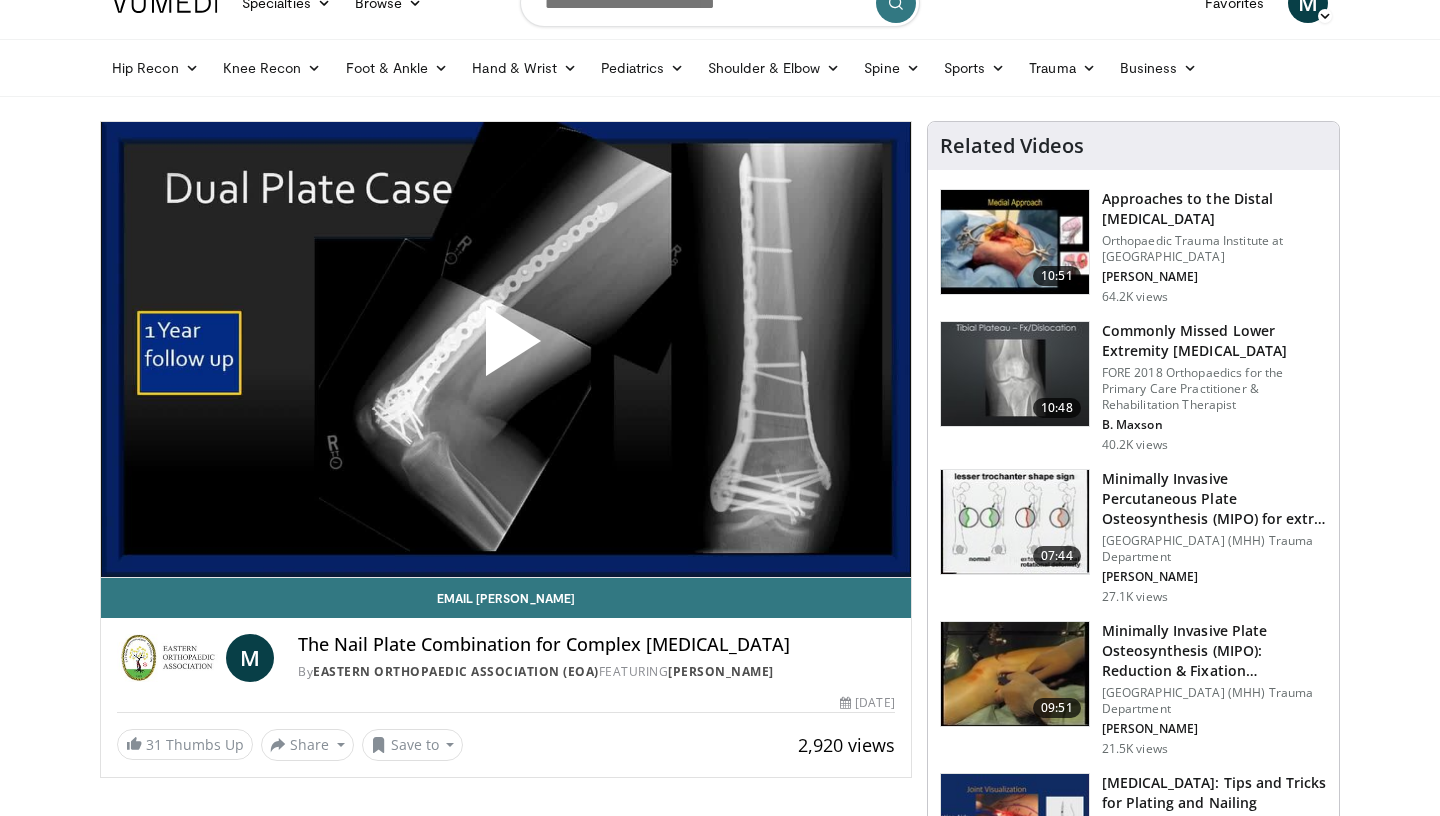 click at bounding box center [506, 349] 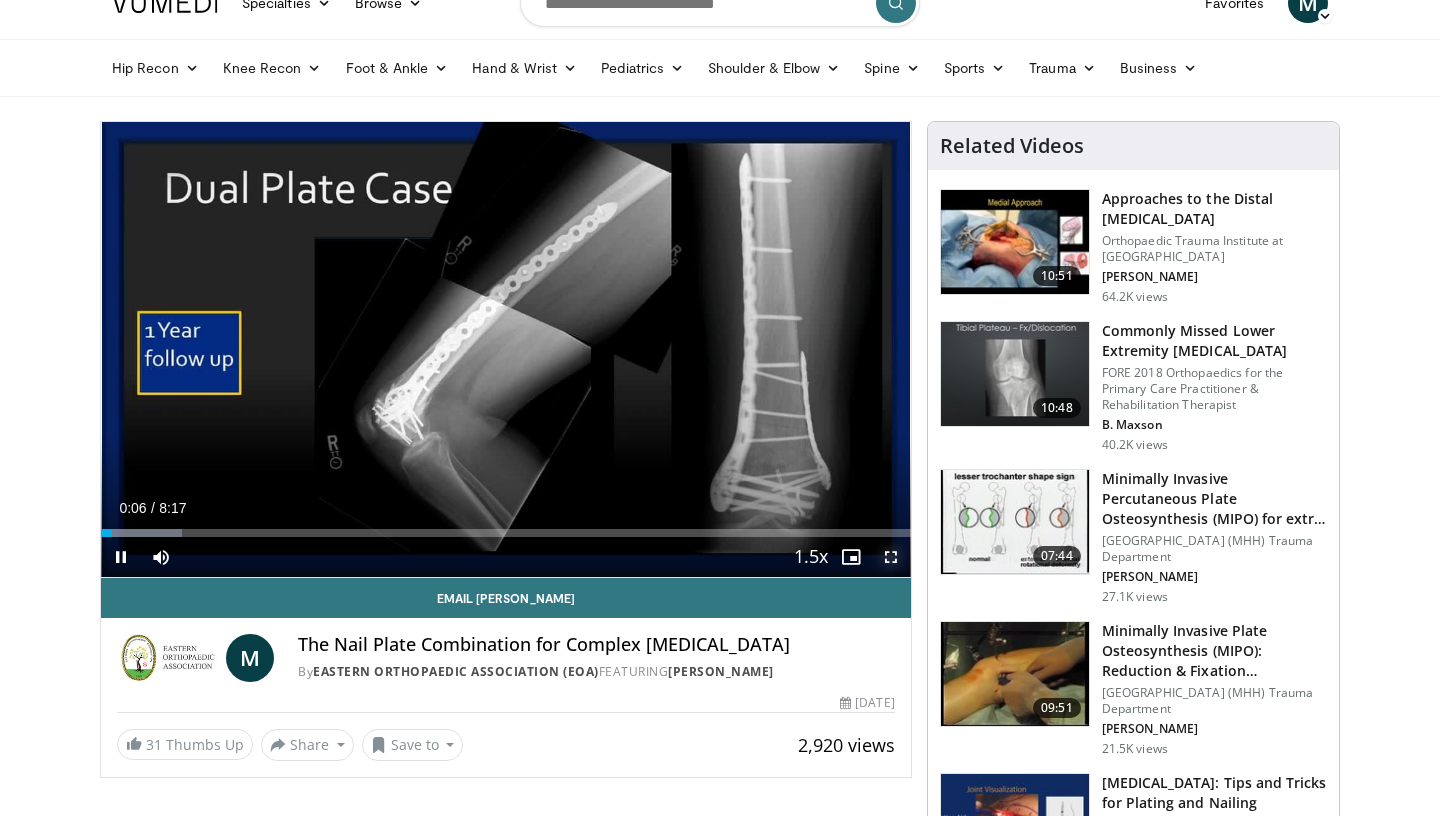 click at bounding box center [891, 557] 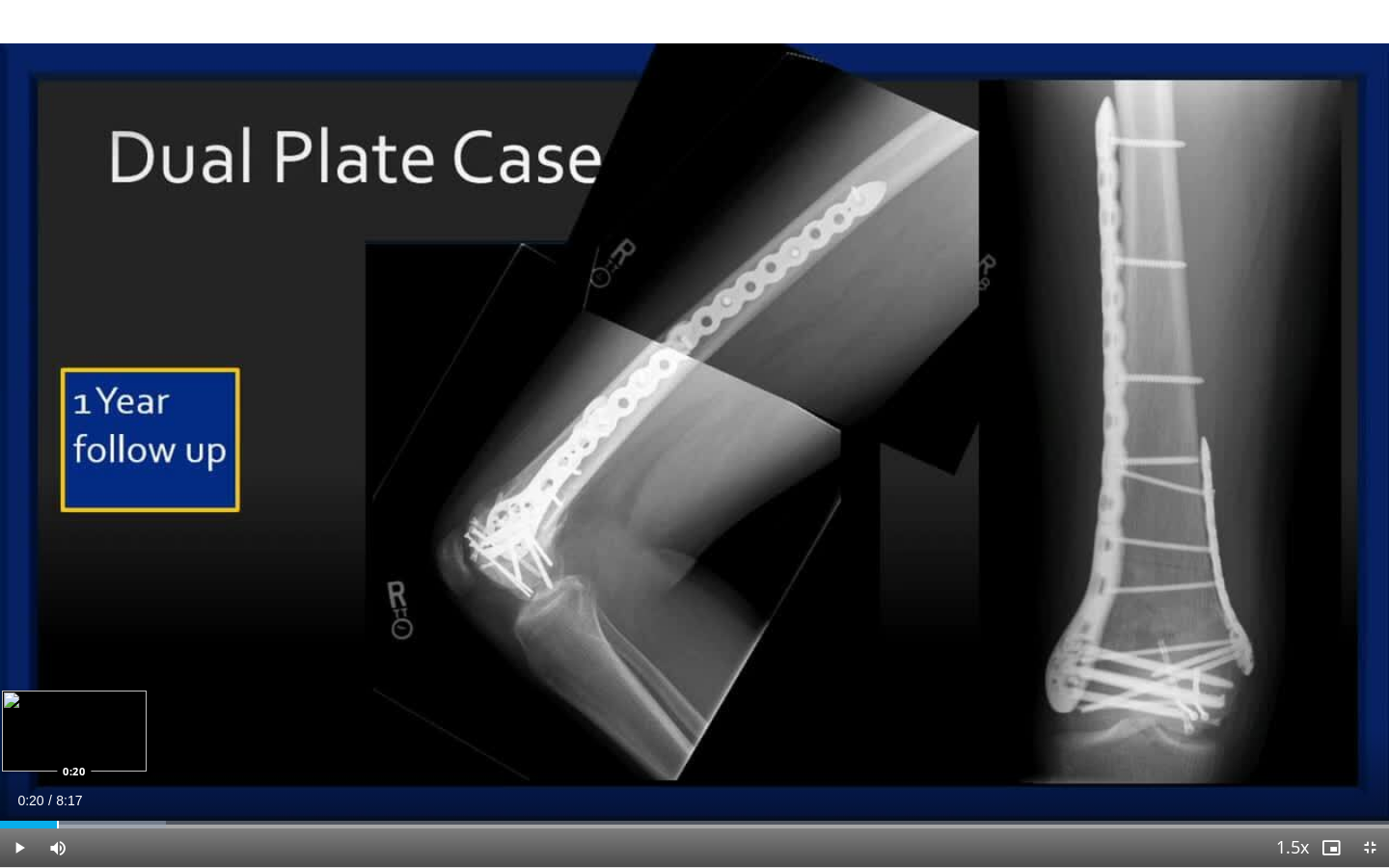 click on "Loaded :  11.96% 0:20 0:20" at bounding box center (694, 819) 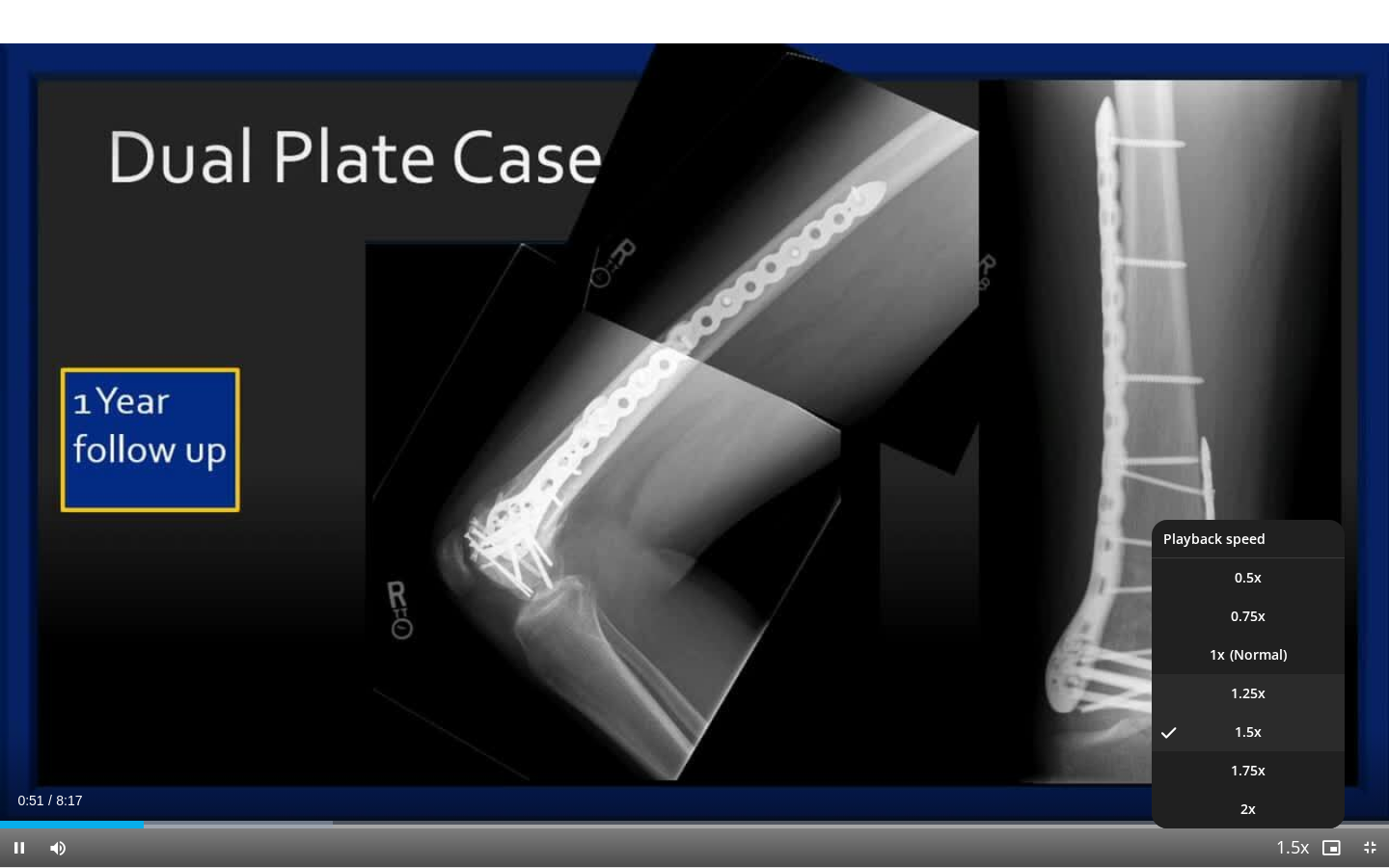 click on "0.5x 0.75x 1x 1.25x 1.5x , selected 1.75x 2x" at bounding box center (1248, 674) 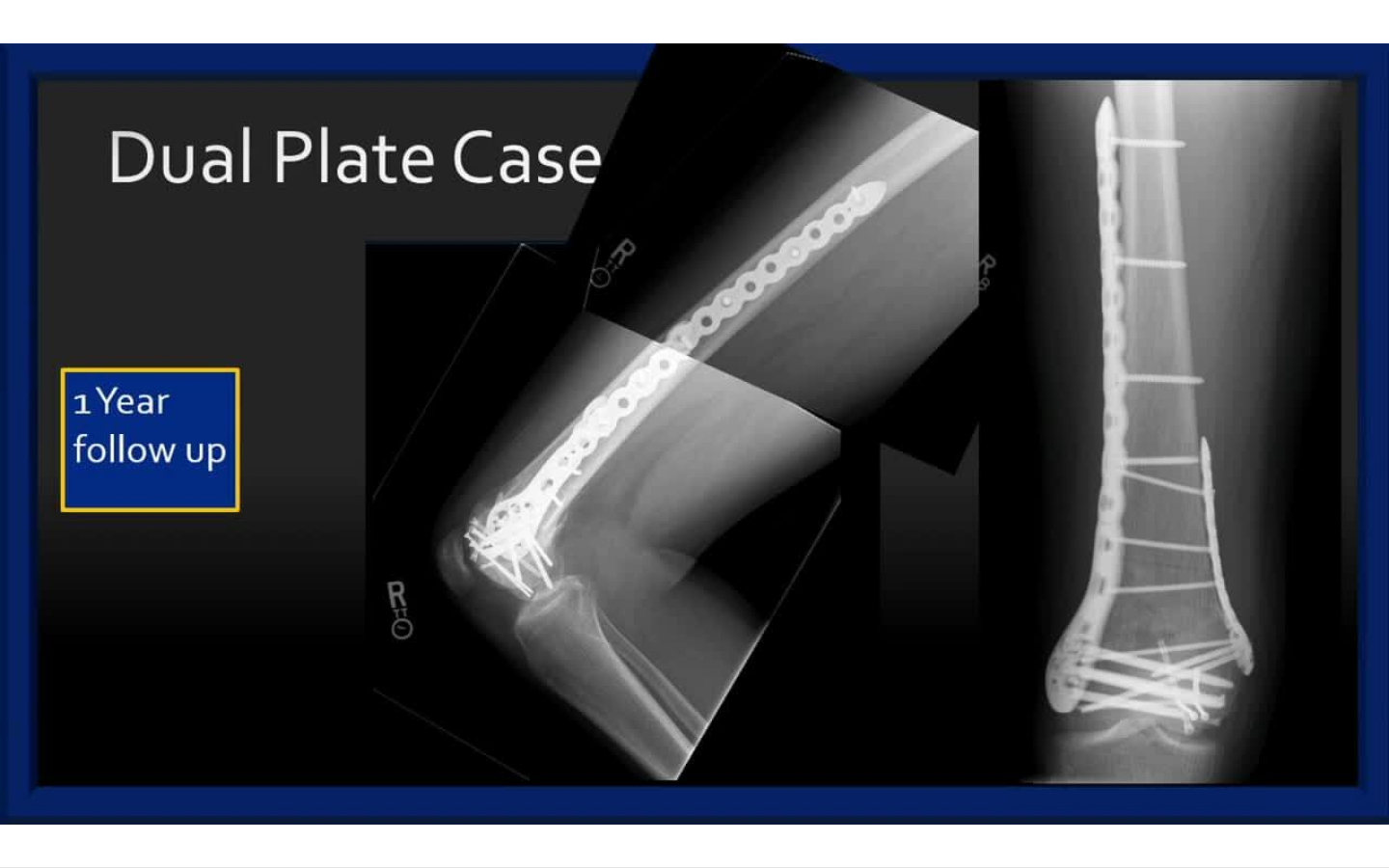 type 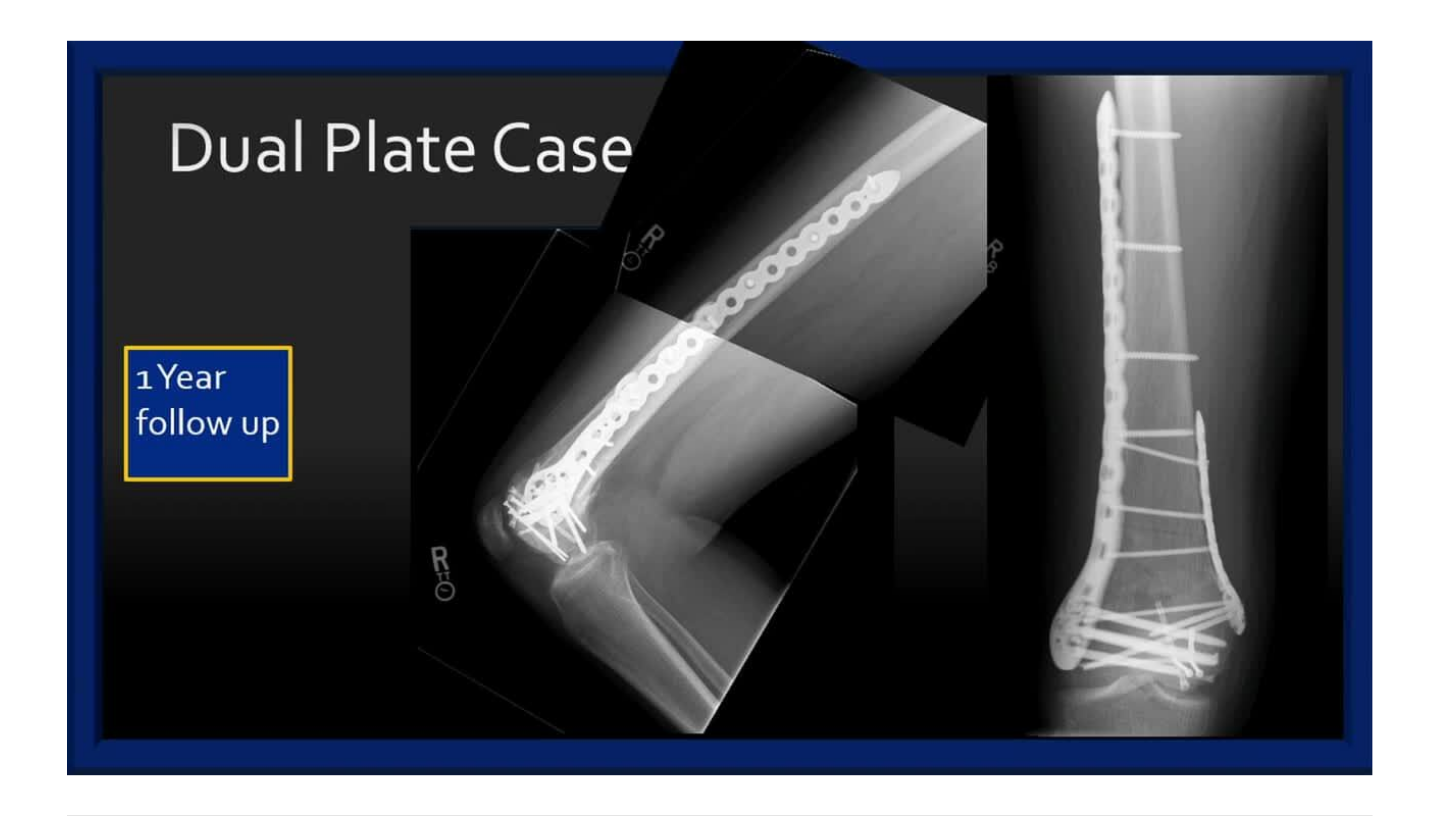 scroll, scrollTop: 60, scrollLeft: 0, axis: vertical 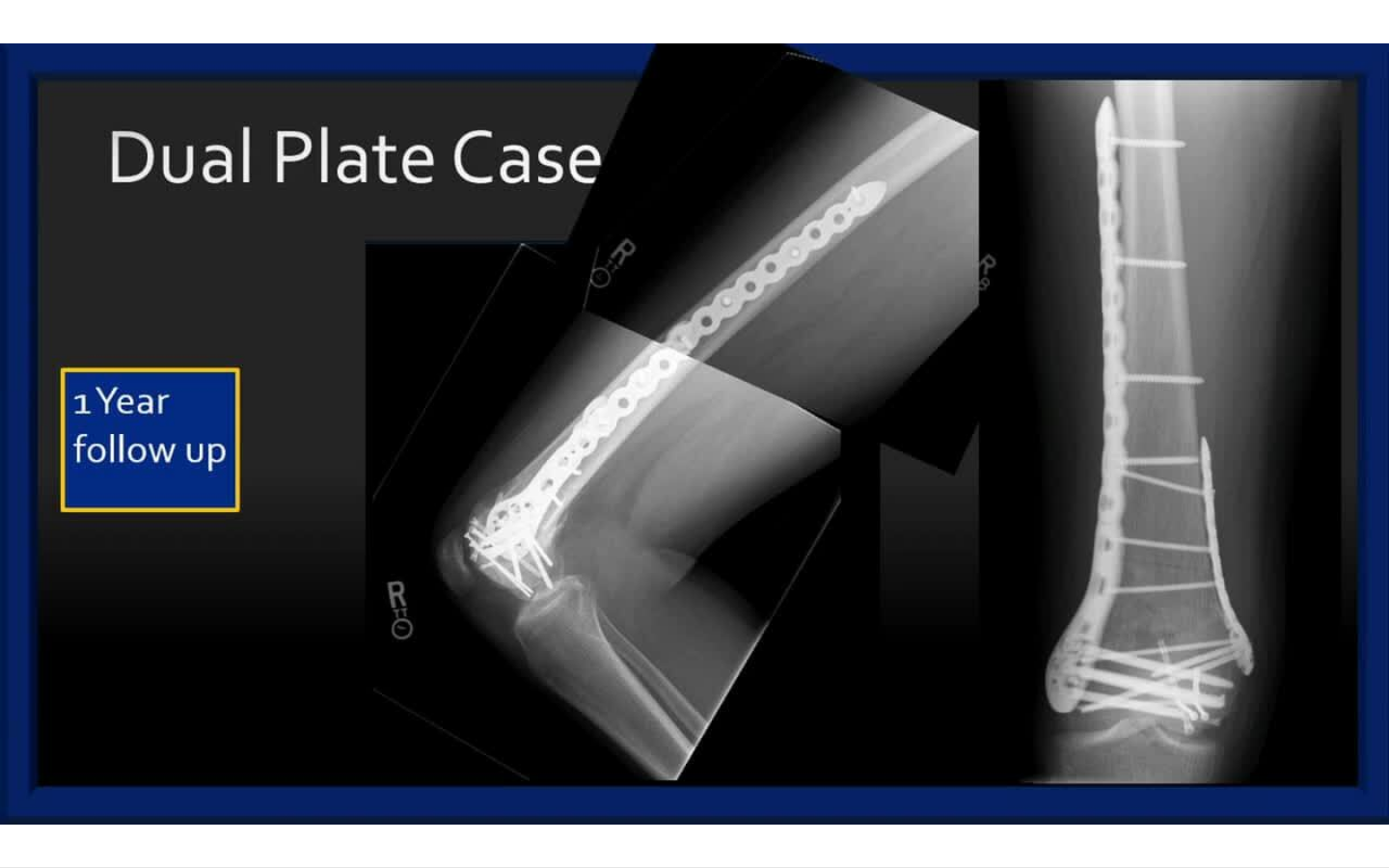 type 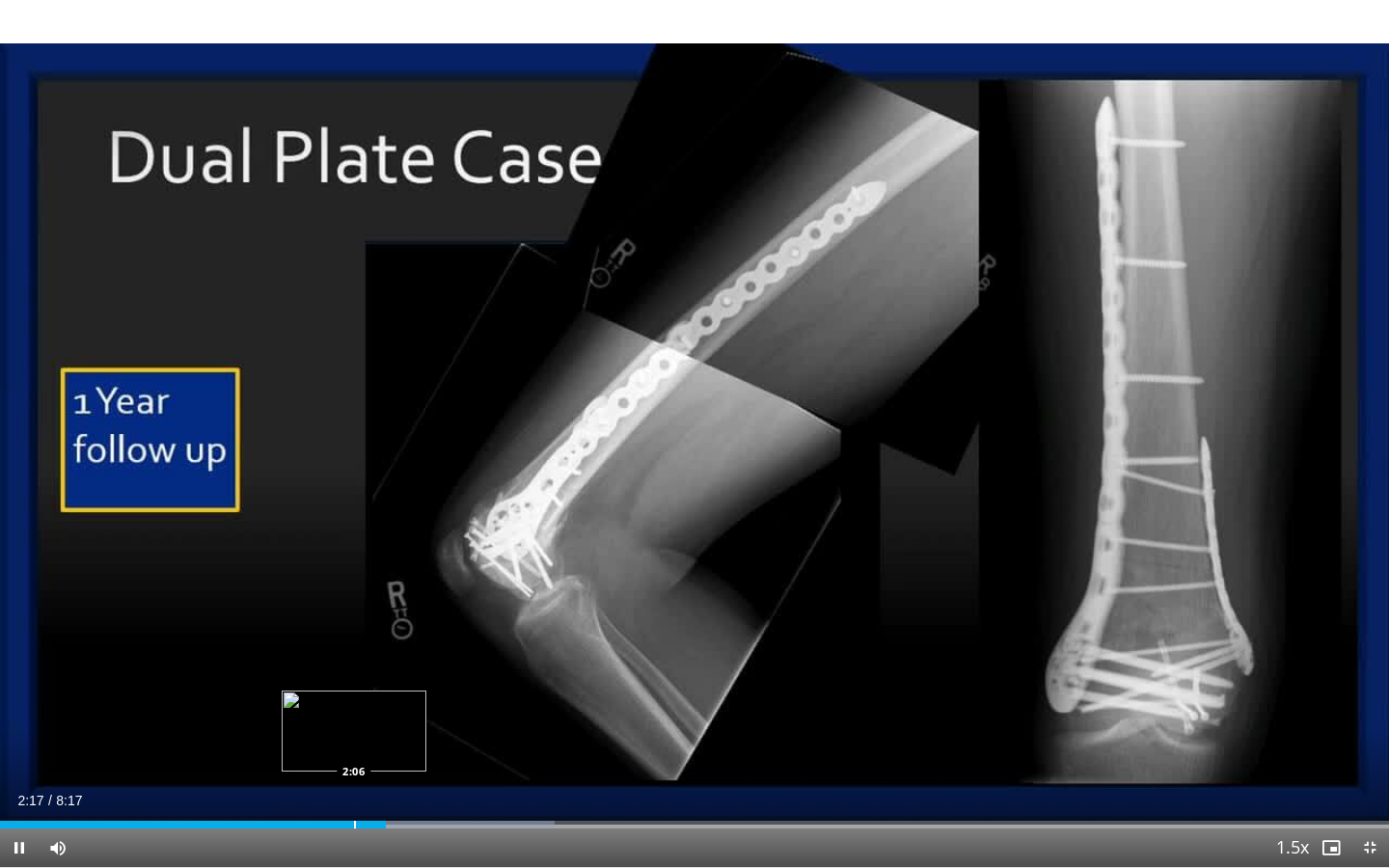 click on "2:17" at bounding box center (193, 825) 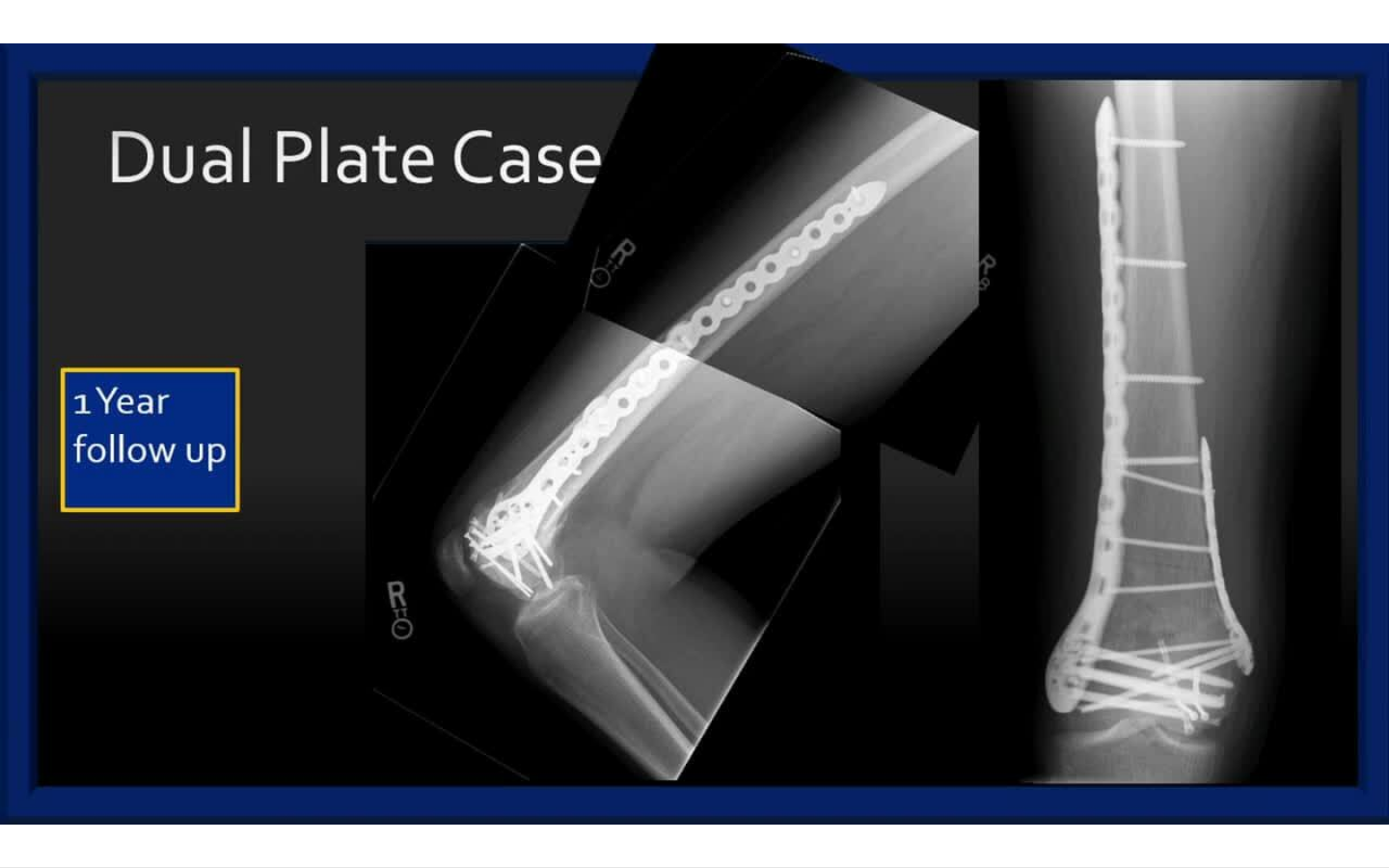 click on "10 seconds
Tap to unmute" at bounding box center [694, 433] 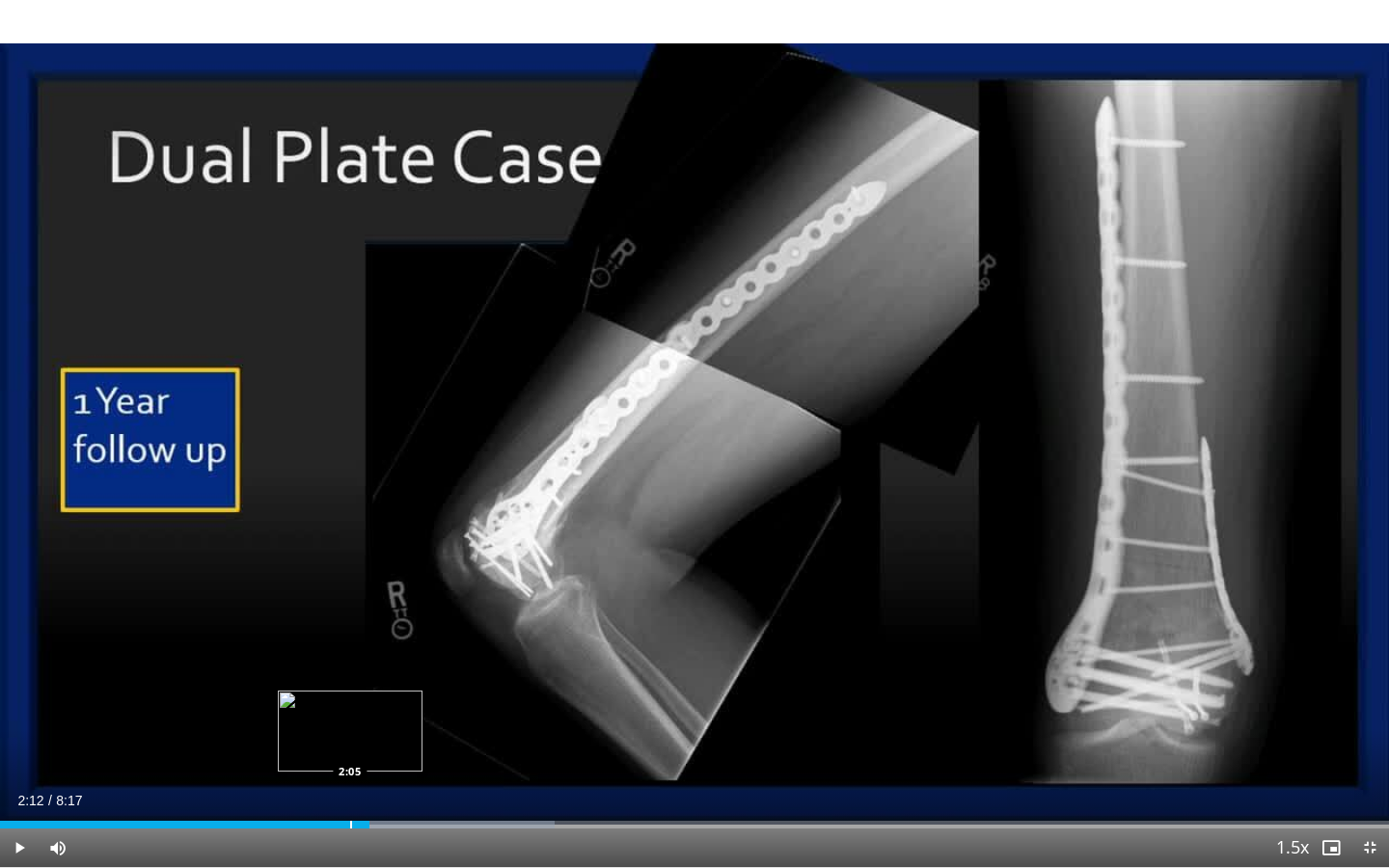 click on "2:12" at bounding box center [184, 825] 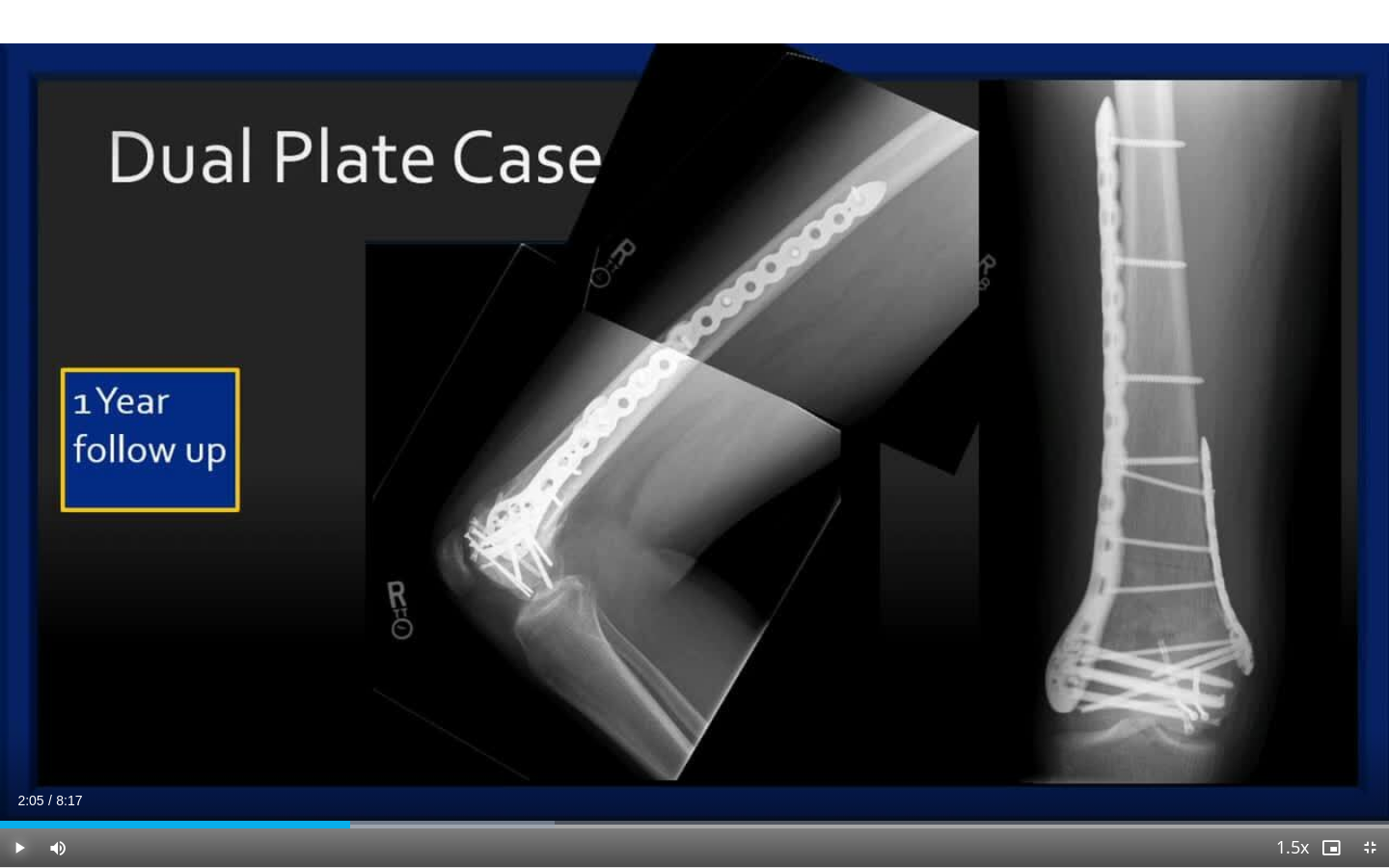 click at bounding box center (19, 848) 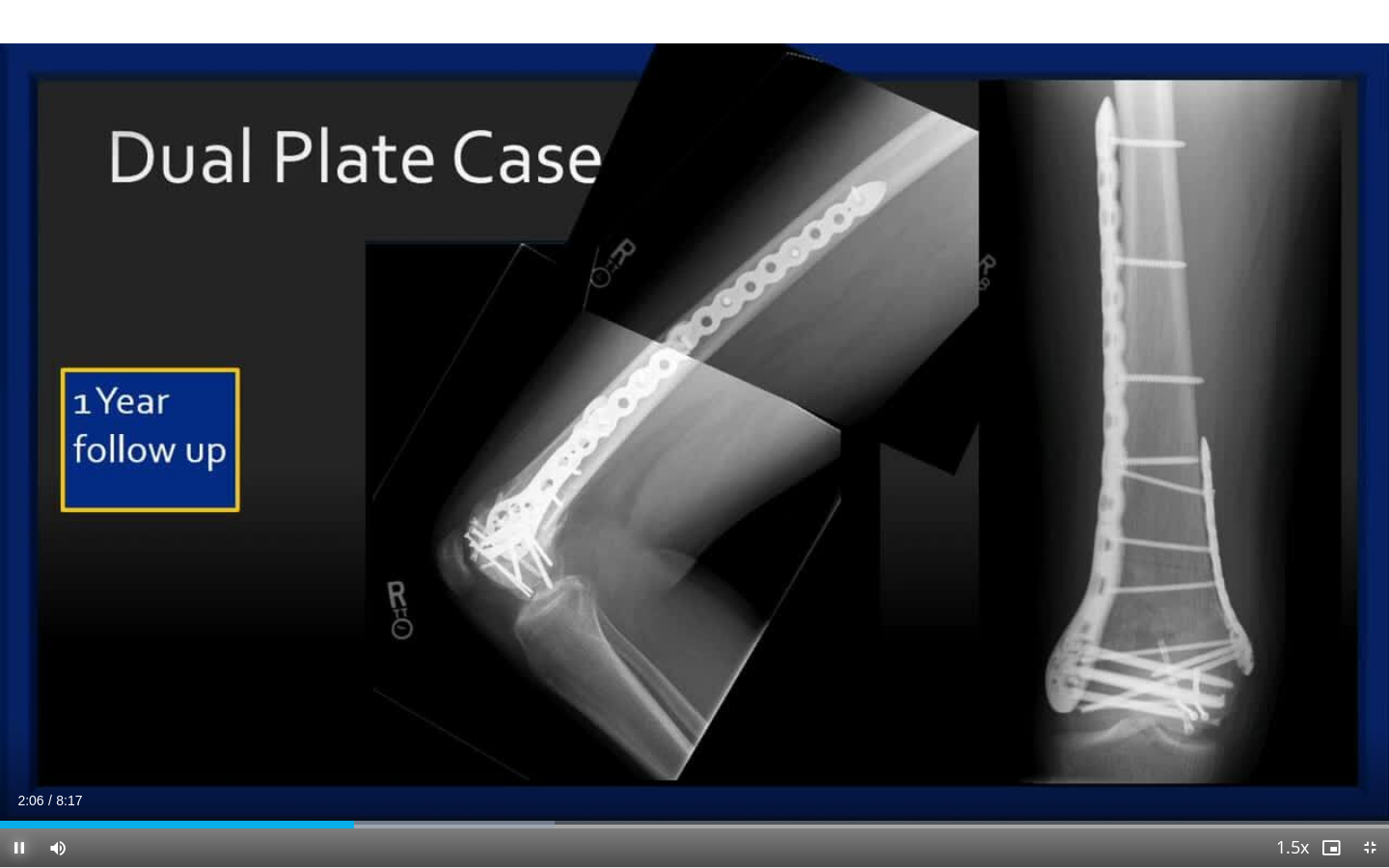 click at bounding box center (19, 848) 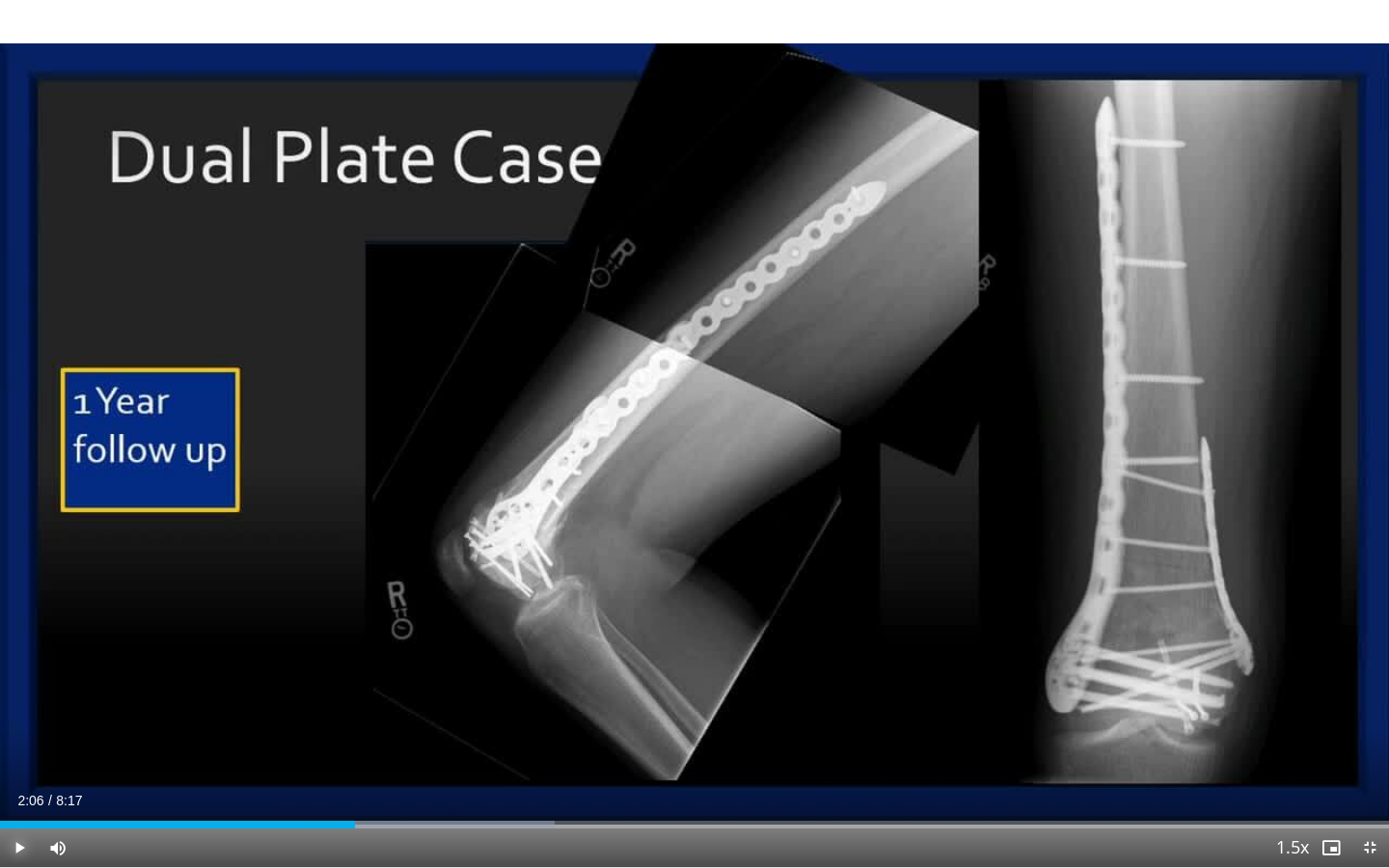click at bounding box center [19, 848] 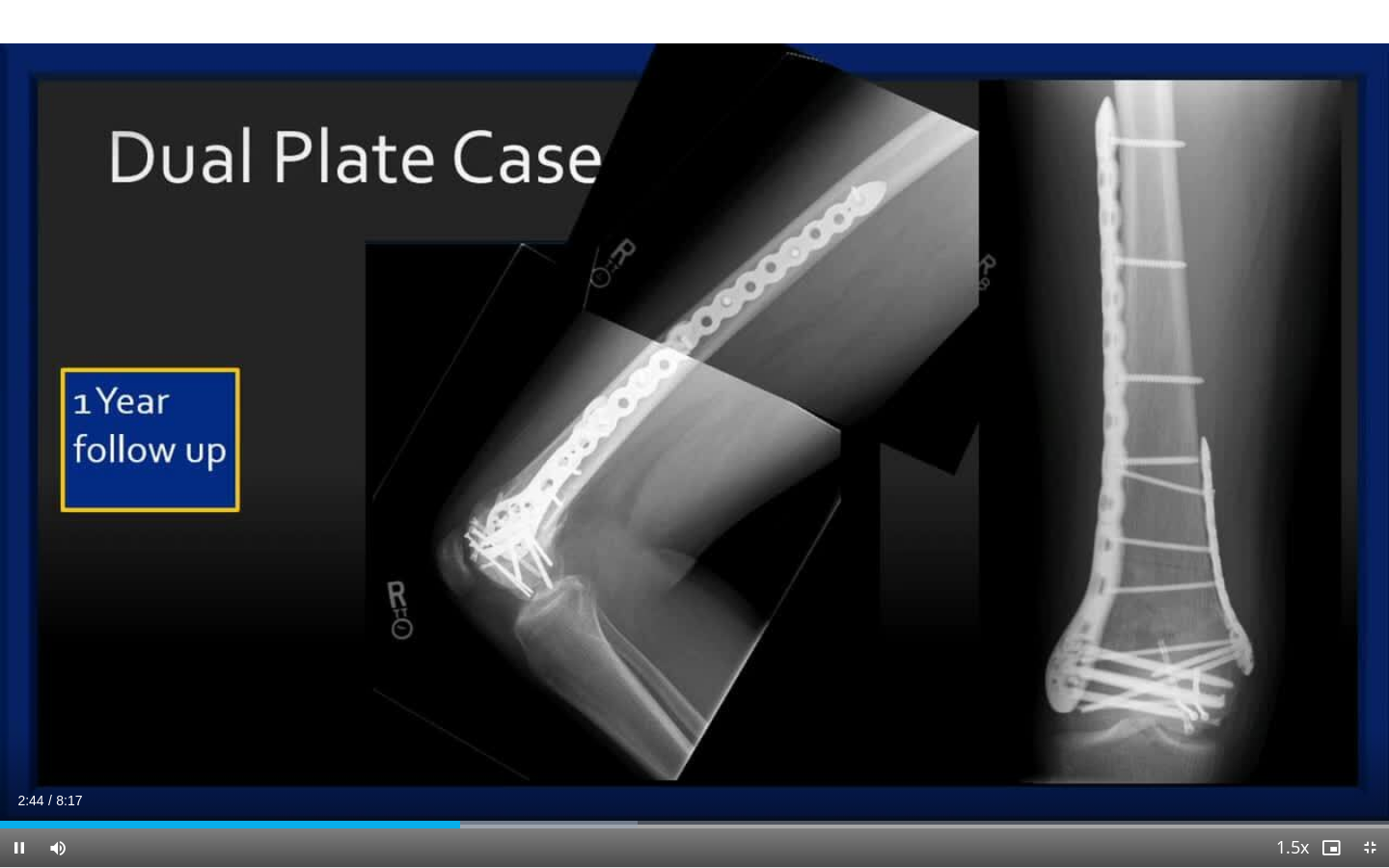 click on "Current Time  2:44 / Duration  8:17 Pause Skip Backward Skip Forward Mute Loaded :  45.89% 2:44 4:07 Stream Type  LIVE Seek to live, currently behind live LIVE   1.5x Playback Rate 0.5x 0.75x 1x 1.25x 1.5x , selected 1.75x 2x Chapters Chapters Descriptions descriptions off , selected Captions captions settings , opens captions settings dialog captions off , selected Audio Track en (Main) , selected Exit Fullscreen Enable picture-in-picture mode" at bounding box center (694, 848) 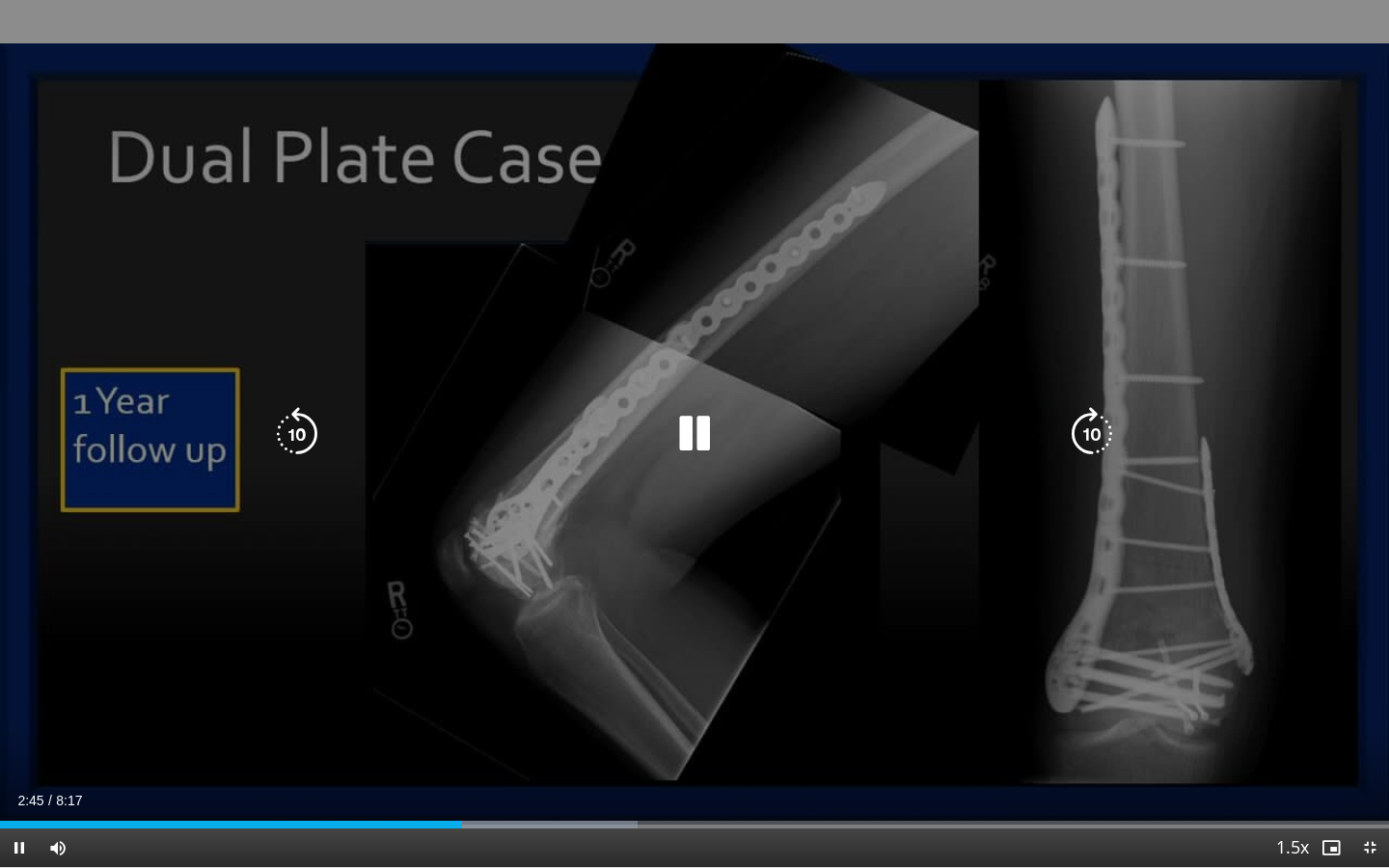 click on "Current Time  2:45 / Duration  8:17 Pause Skip Backward Skip Forward Mute Loaded :  45.89% 2:45 4:07 Stream Type  LIVE Seek to live, currently behind live LIVE   1.5x Playback Rate 0.5x 0.75x 1x 1.25x 1.5x , selected 1.75x 2x Chapters Chapters Descriptions descriptions off , selected Captions captions settings , opens captions settings dialog captions off , selected Audio Track en (Main) , selected Exit Fullscreen Enable picture-in-picture mode" at bounding box center [694, 848] 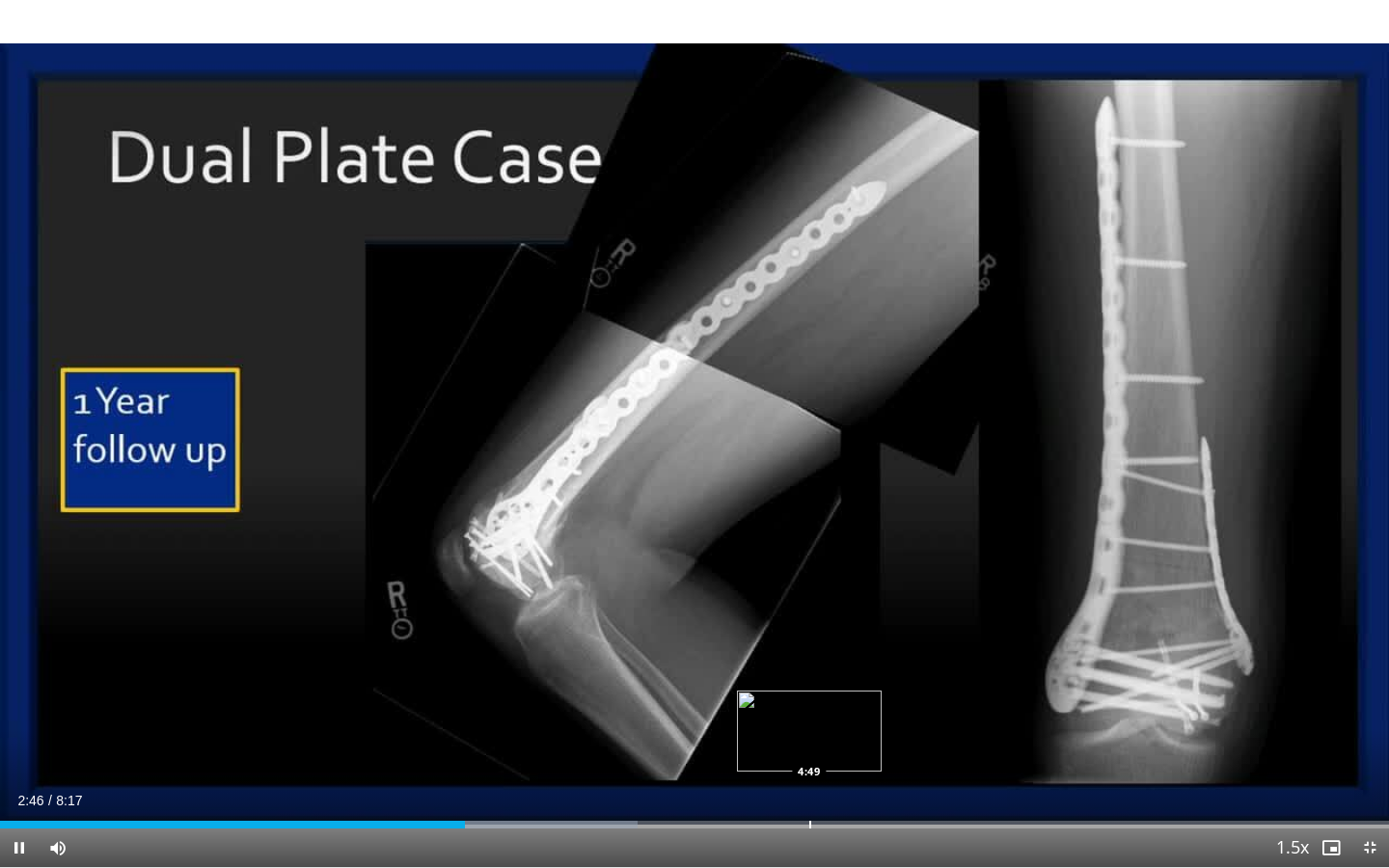 click at bounding box center [810, 825] 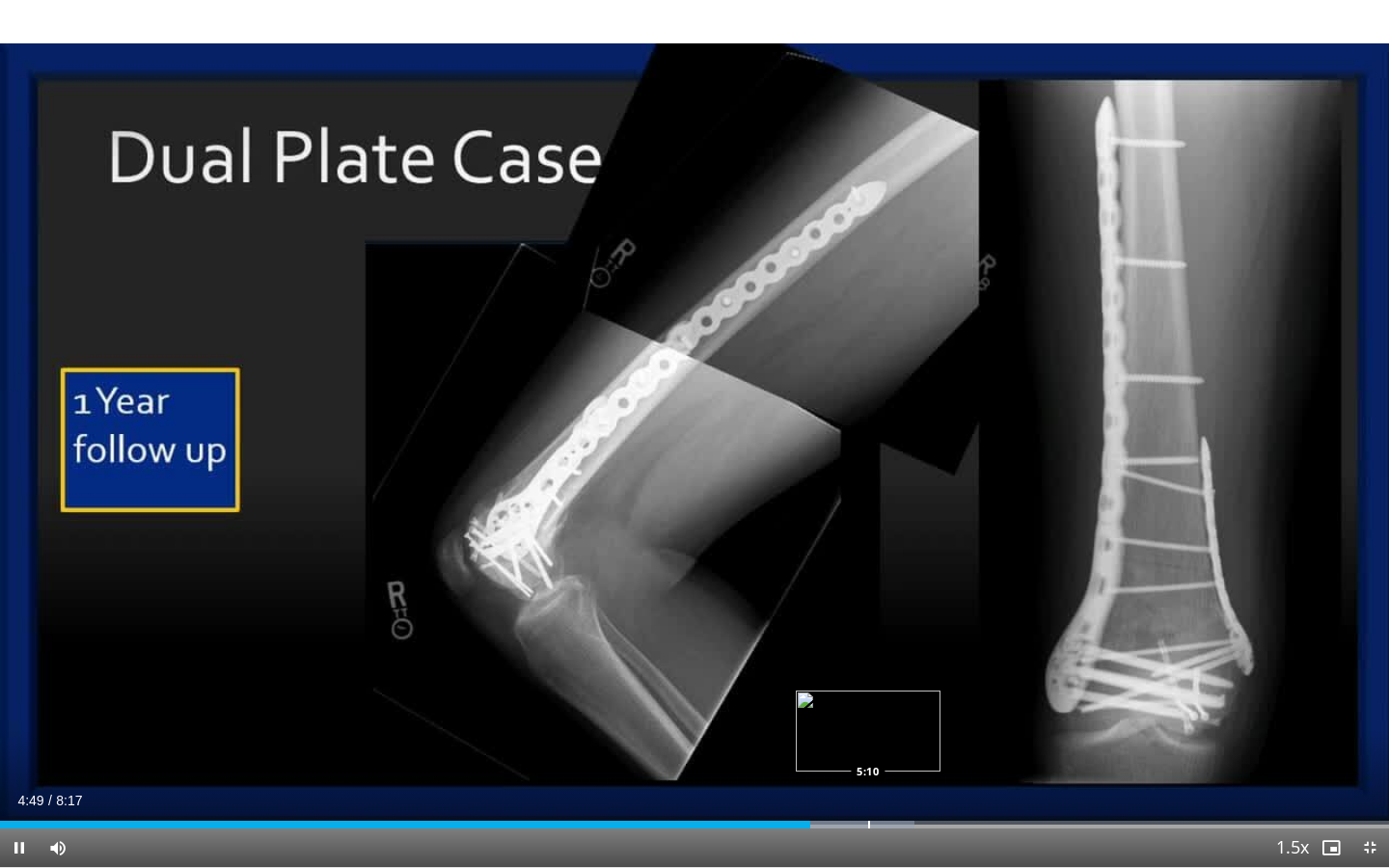 click at bounding box center (869, 825) 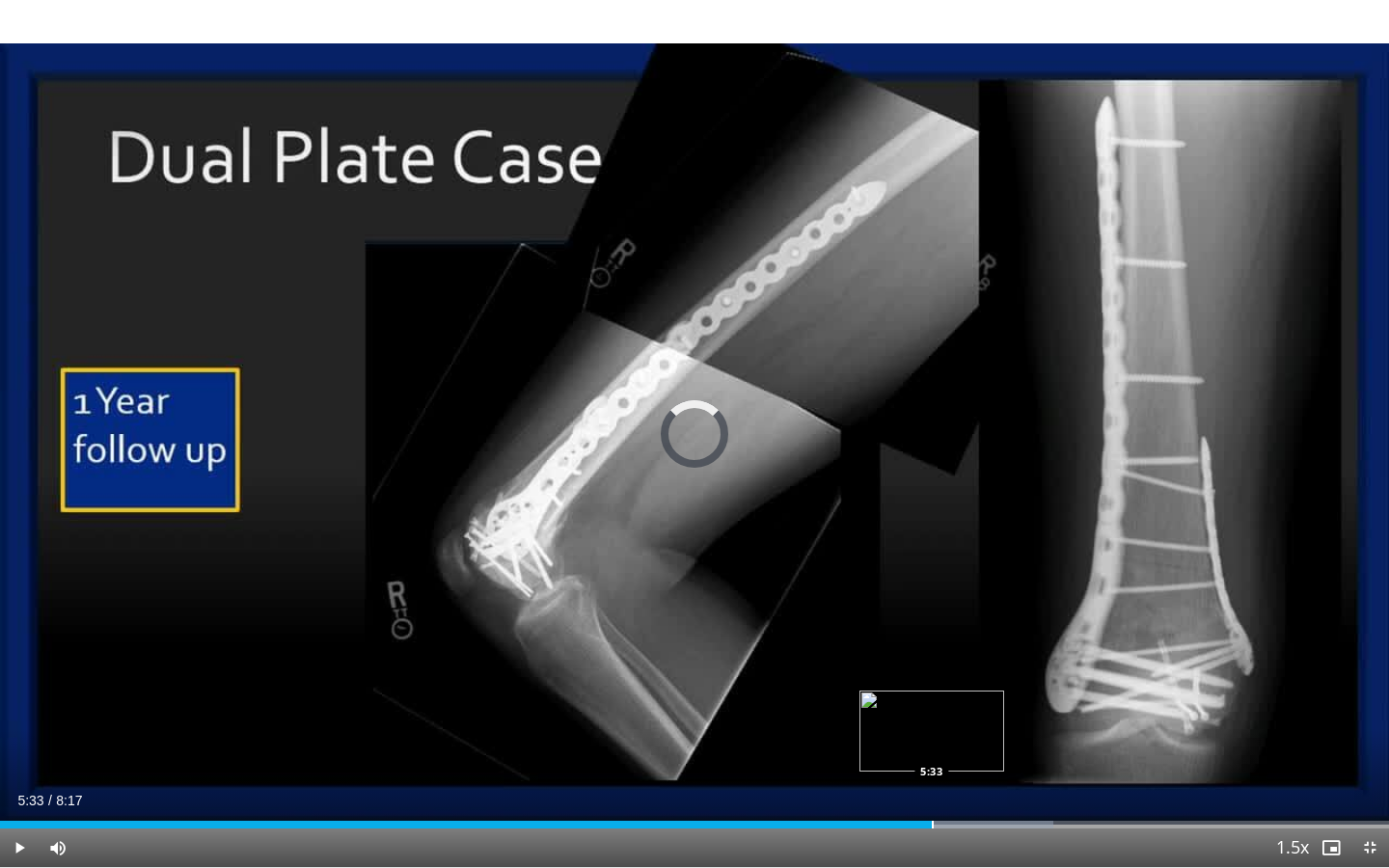 click on "Loaded :  75.83% 5:33 5:33" at bounding box center [694, 819] 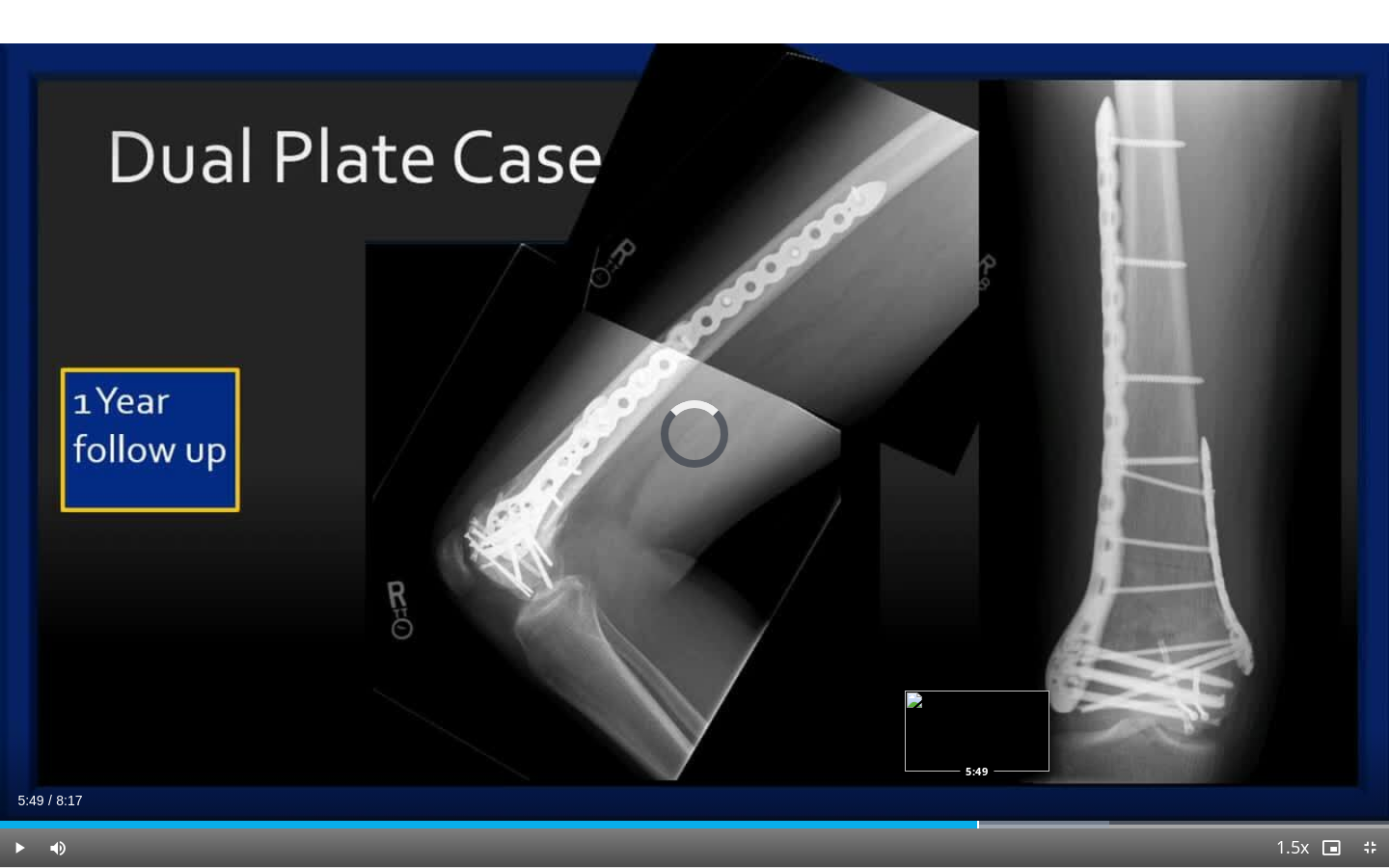 click on "Loaded :  79.83% 5:35 5:49" at bounding box center [694, 819] 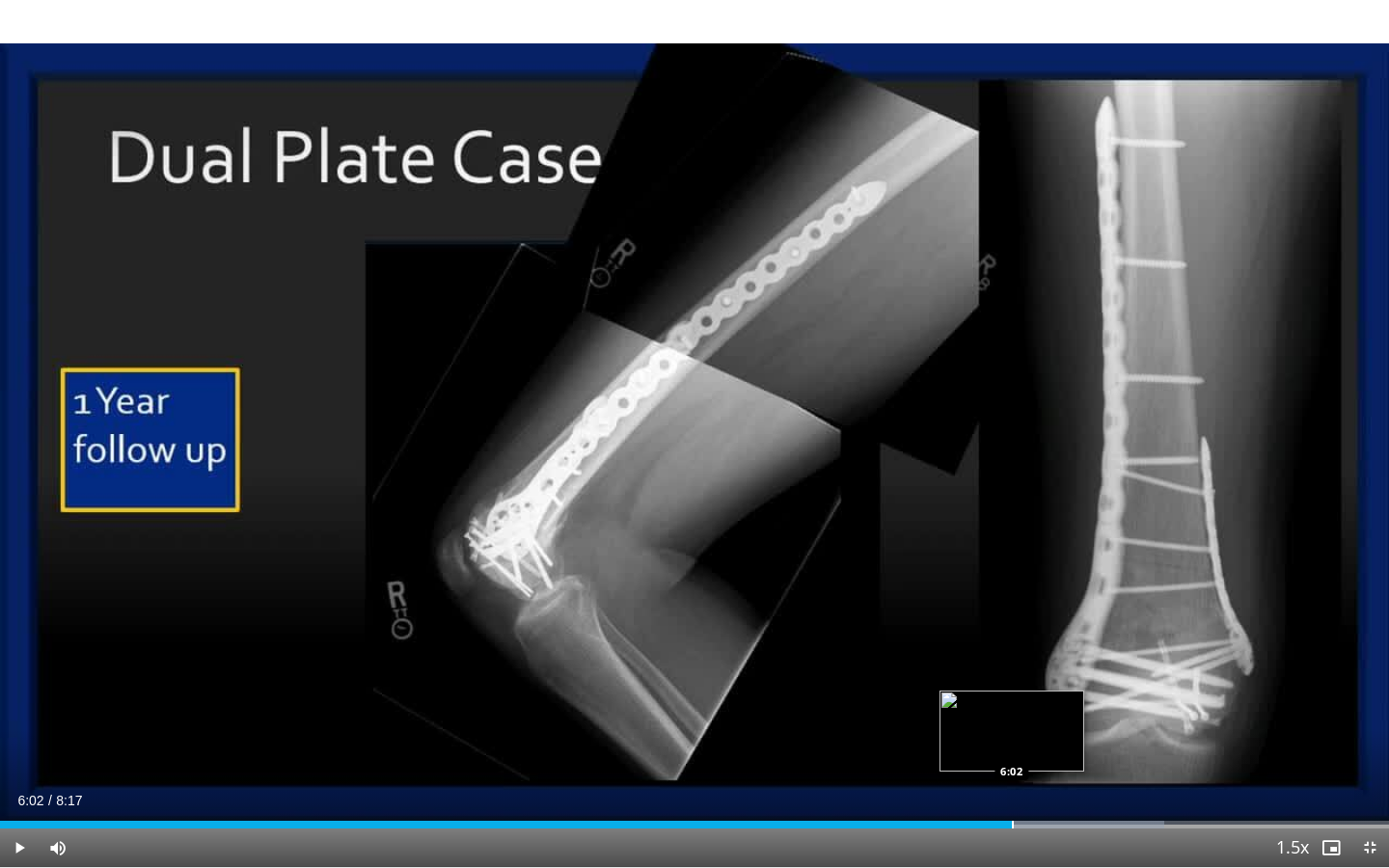 click at bounding box center [1013, 825] 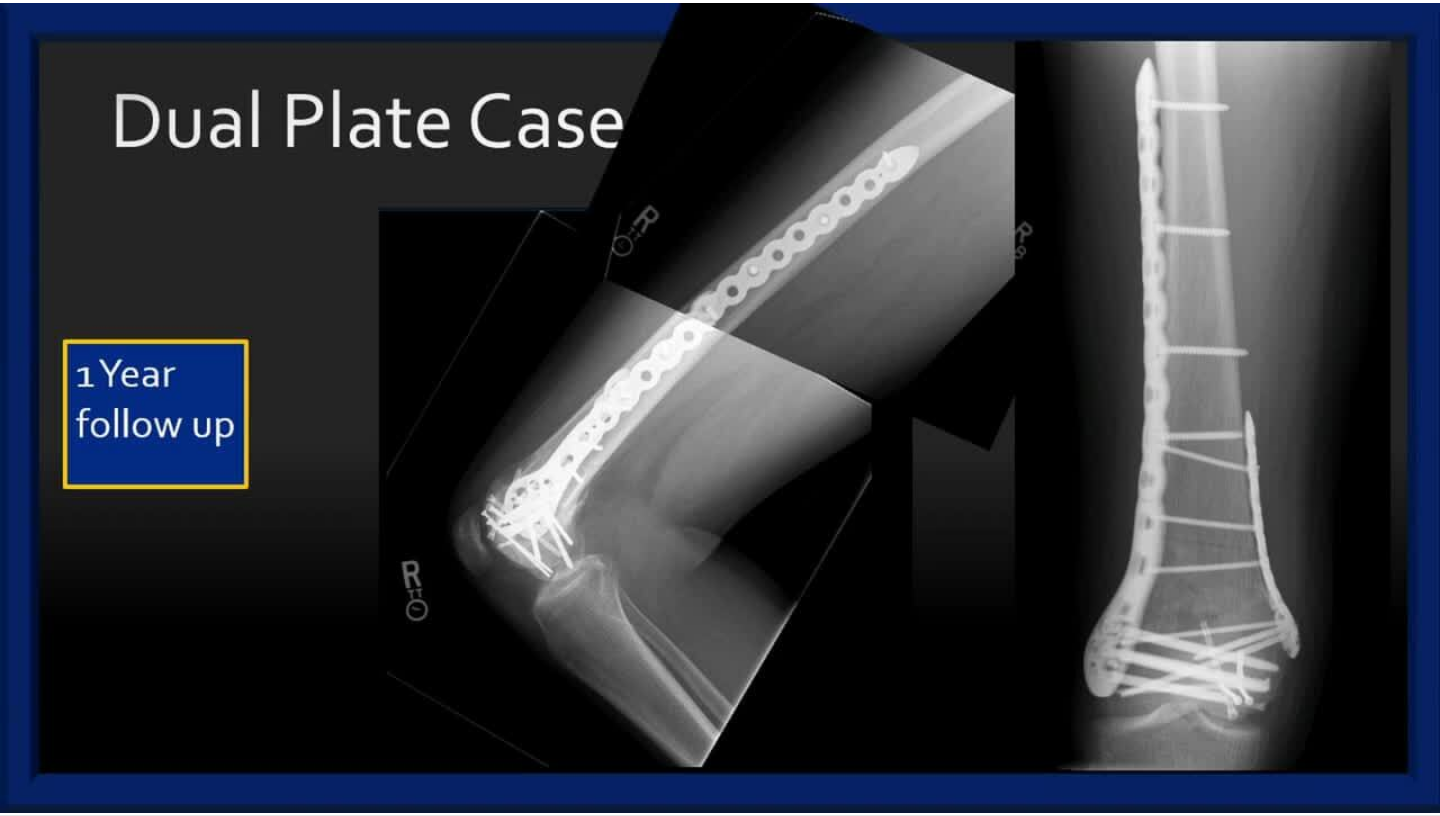 scroll, scrollTop: 60, scrollLeft: 0, axis: vertical 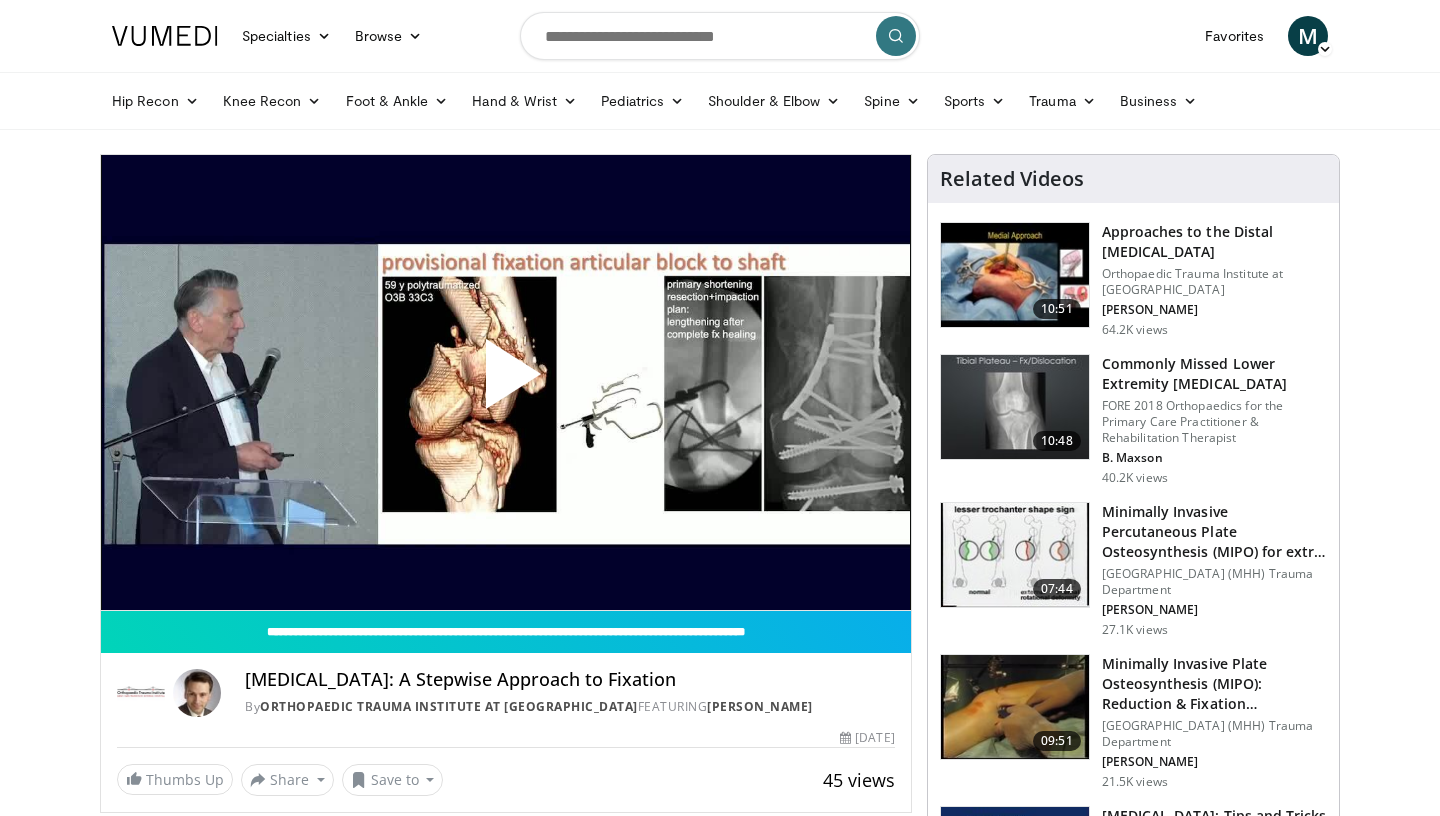 click at bounding box center [1015, 275] 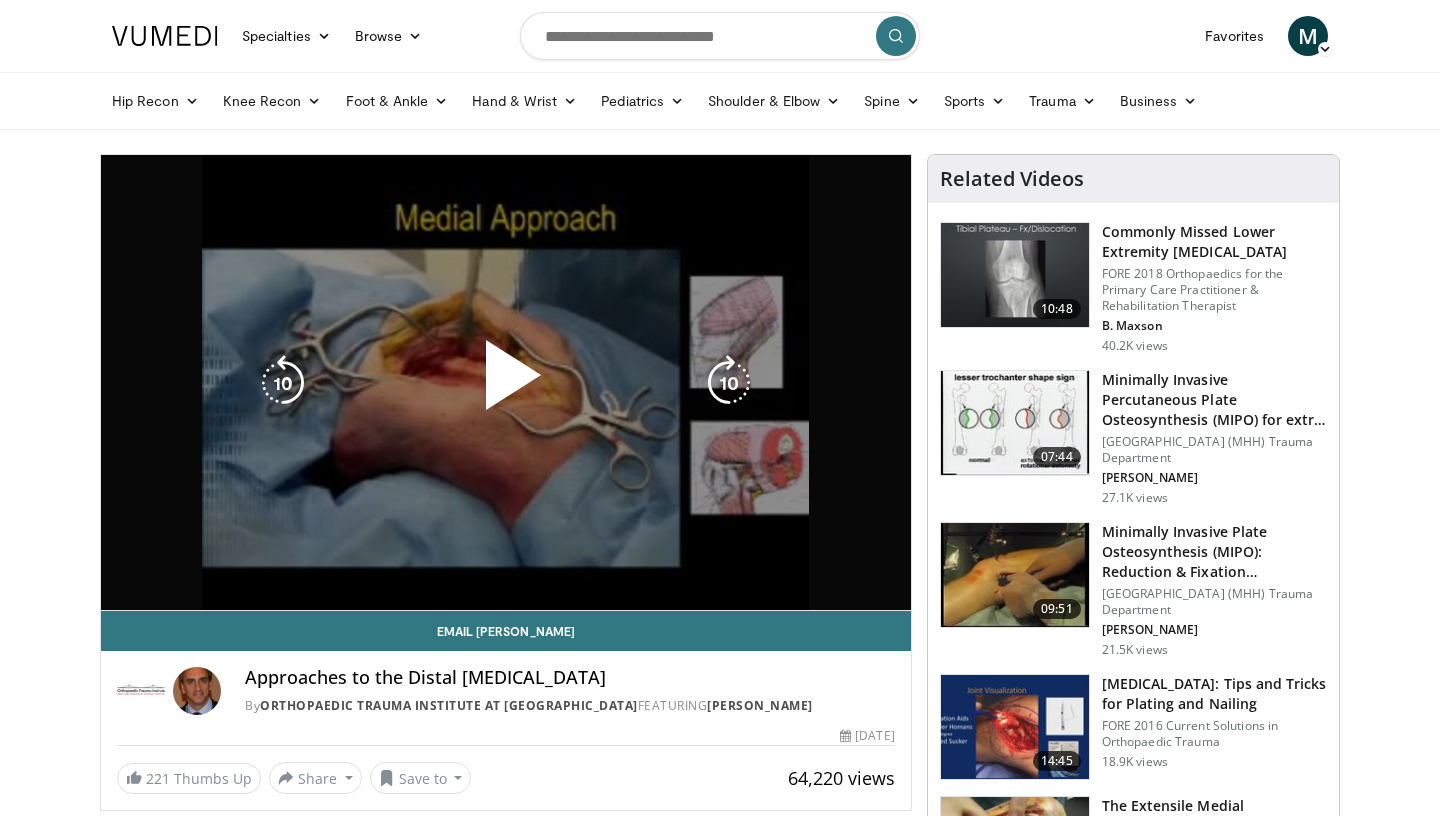scroll, scrollTop: 0, scrollLeft: 0, axis: both 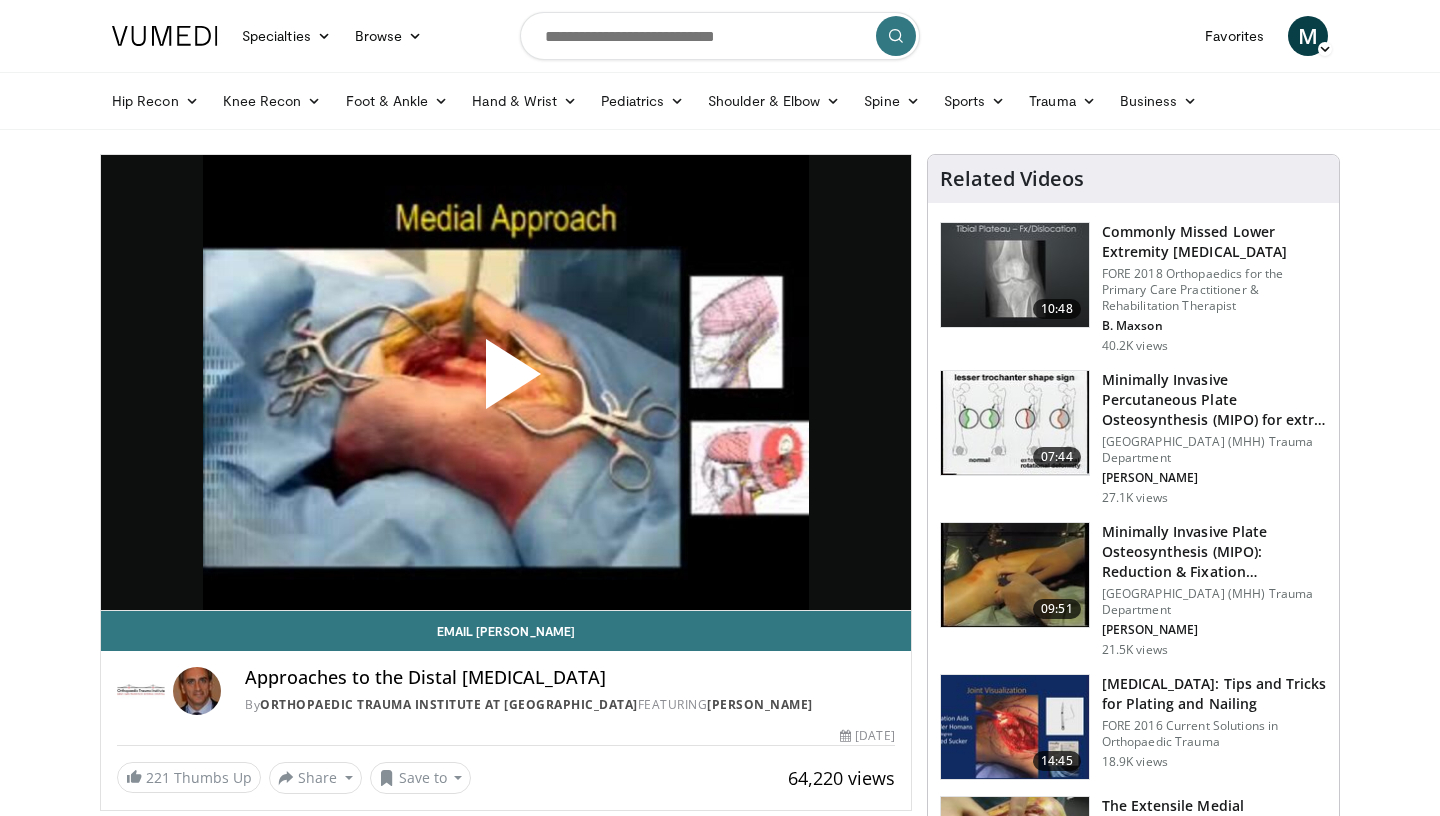 click at bounding box center [506, 382] 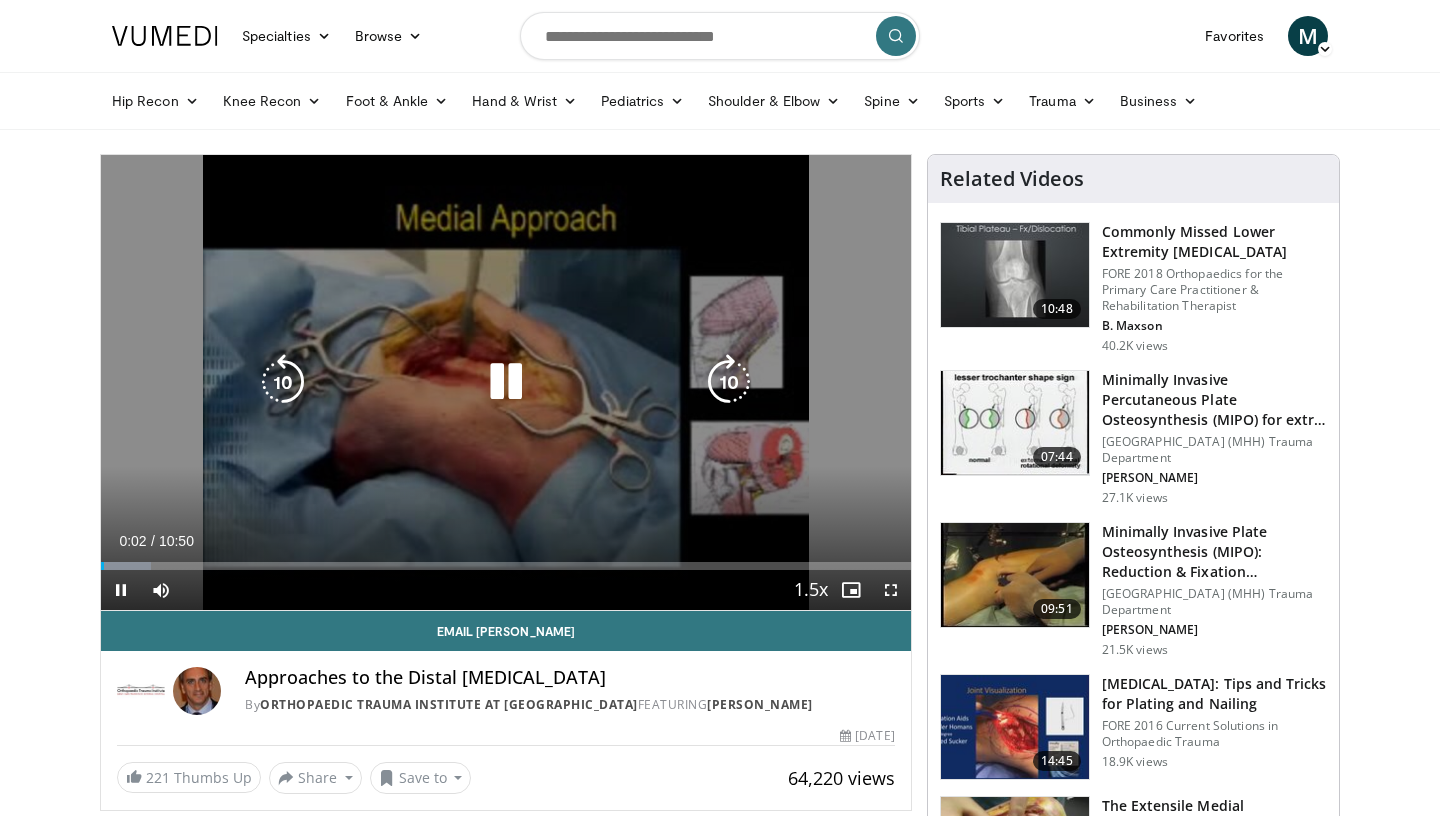 click at bounding box center (729, 382) 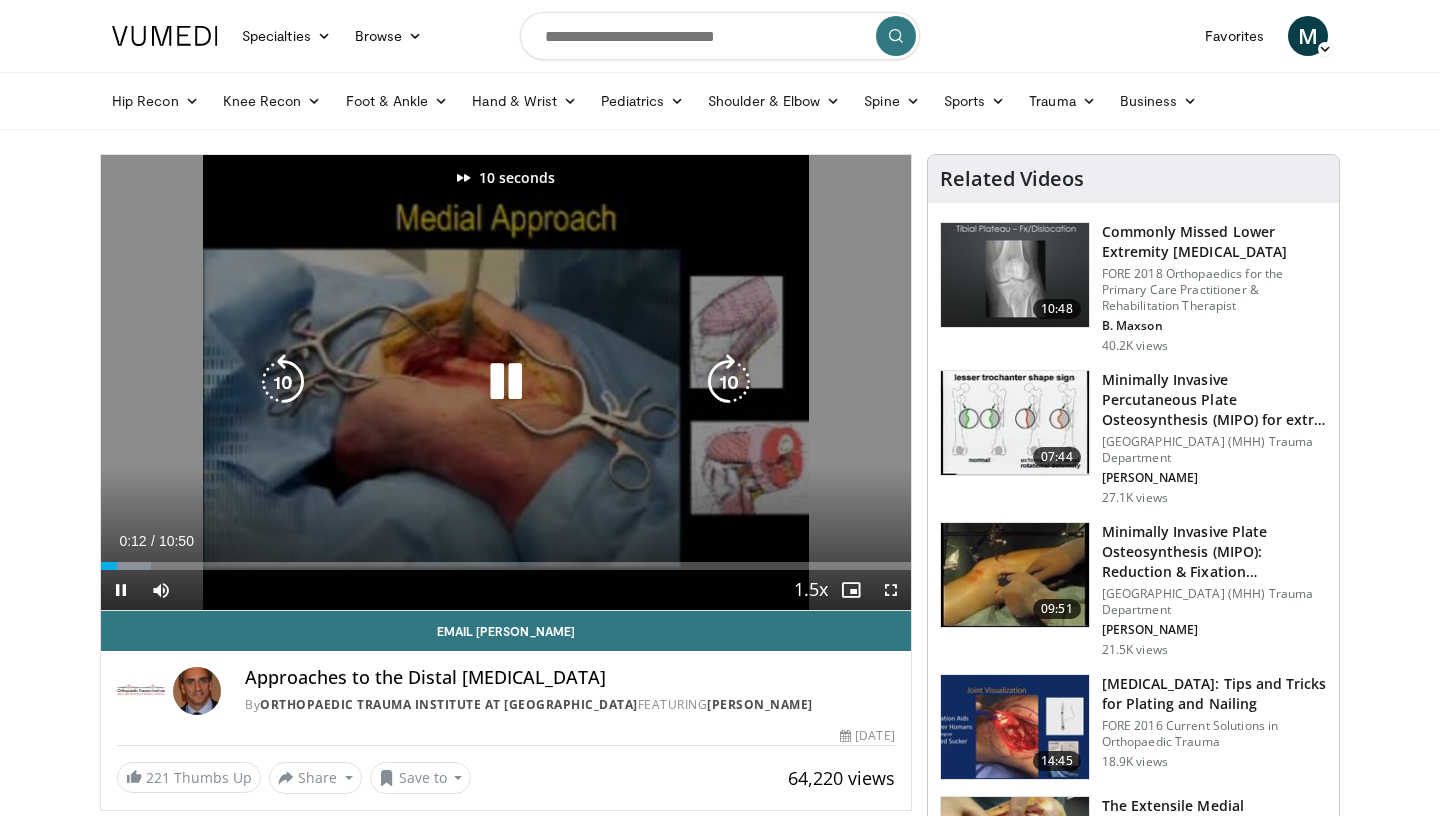 click at bounding box center [729, 382] 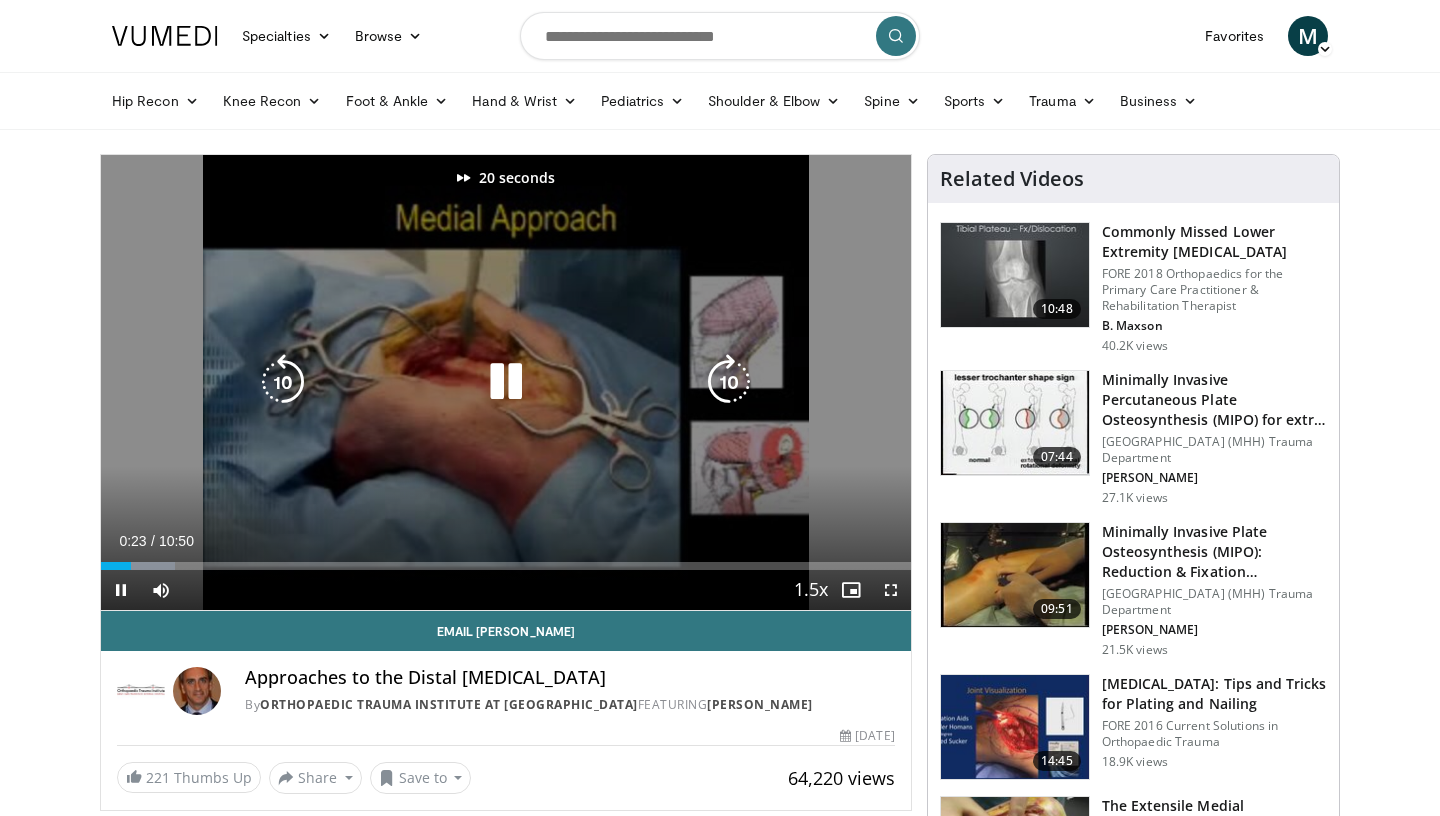 click at bounding box center [729, 382] 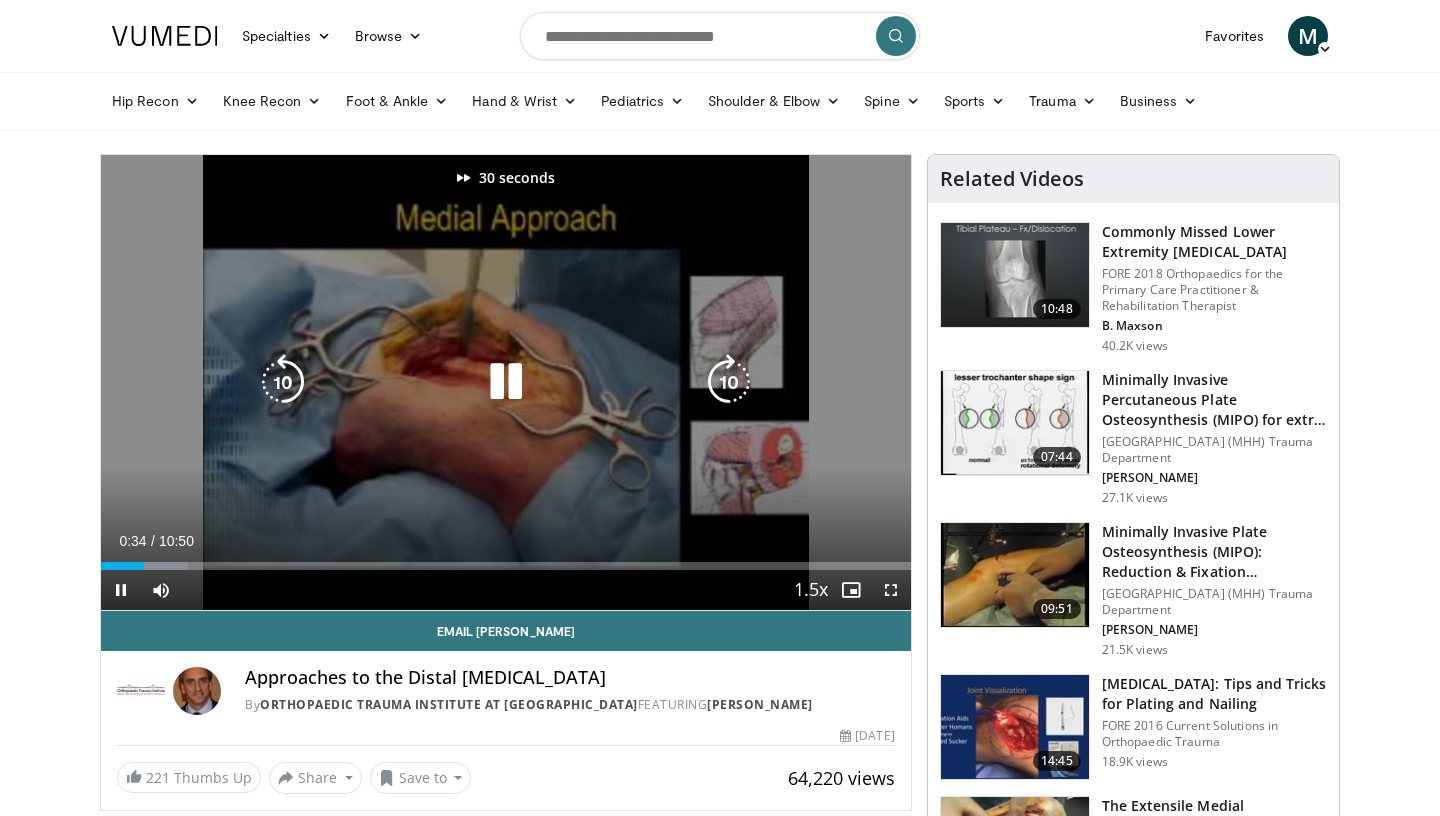 click at bounding box center (729, 382) 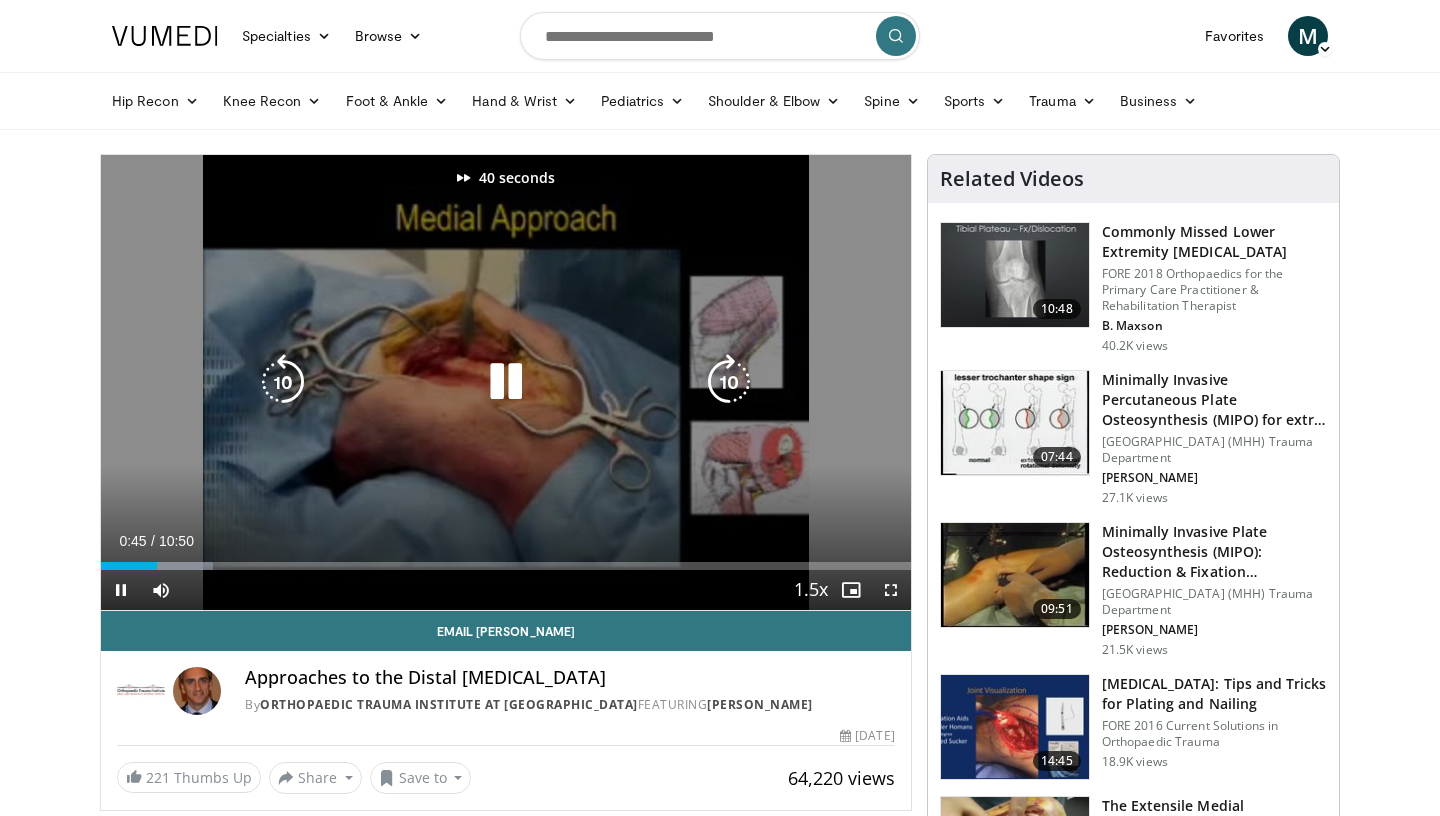 click at bounding box center [729, 382] 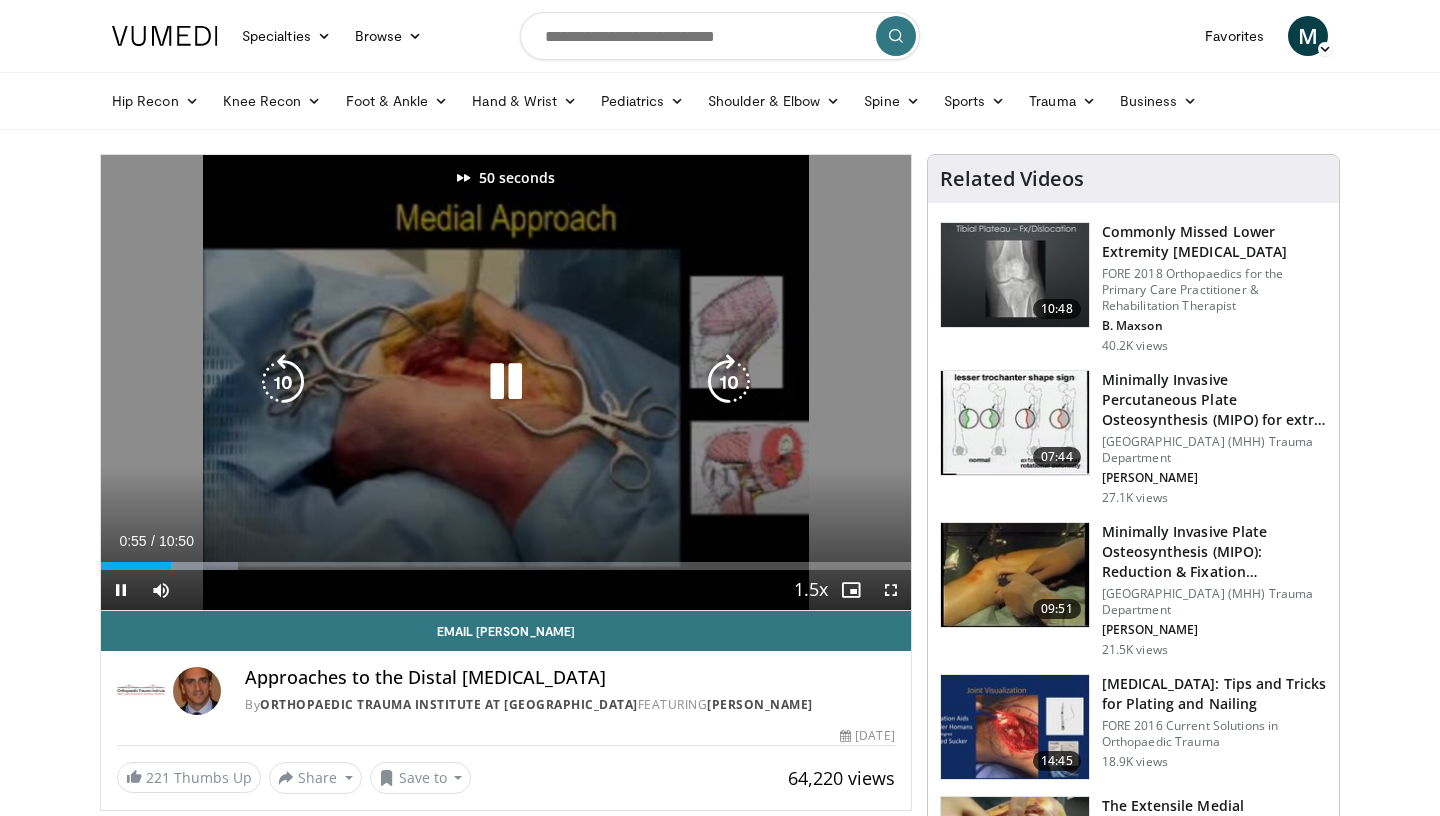 click at bounding box center (729, 382) 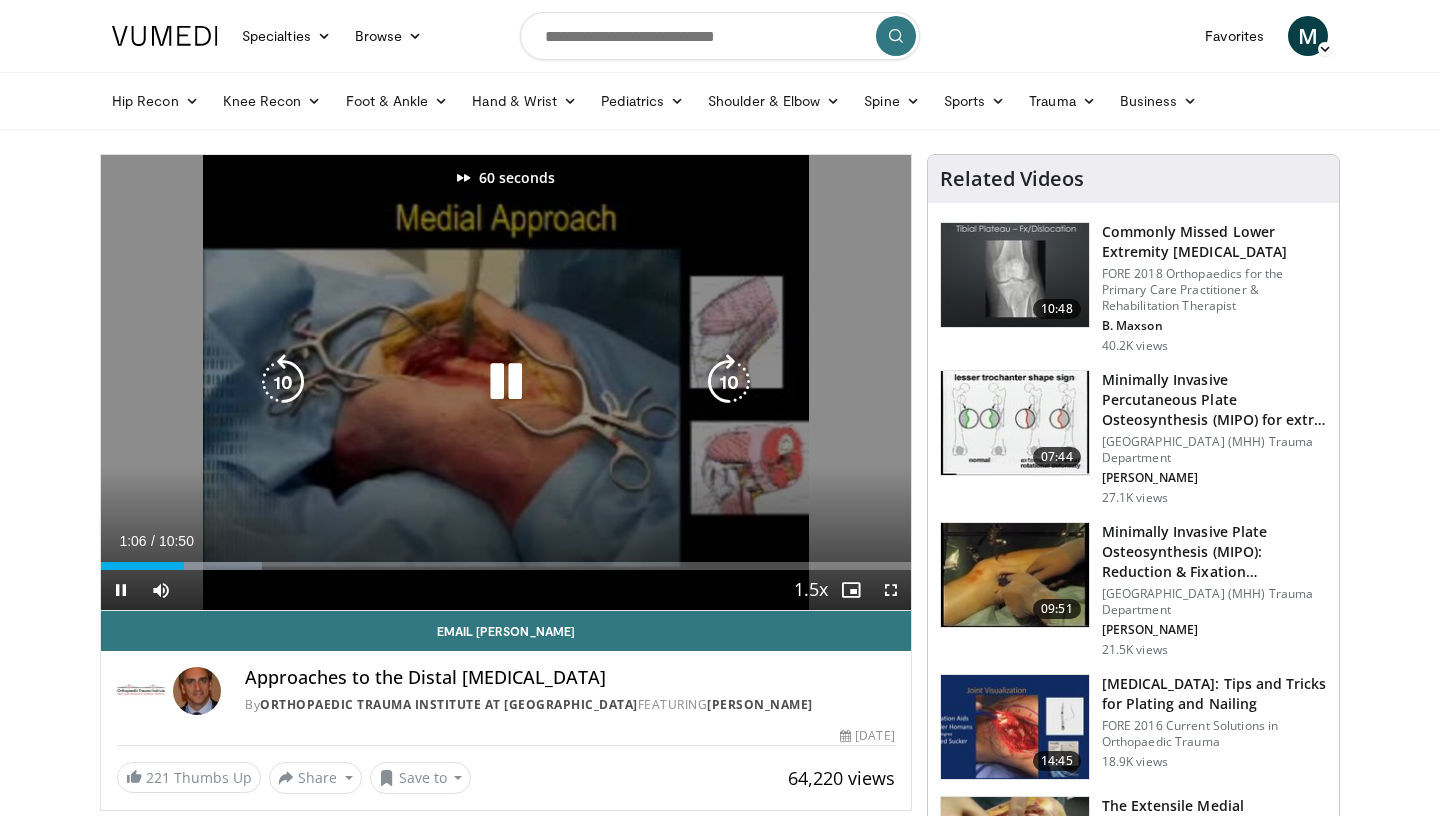 click at bounding box center [729, 382] 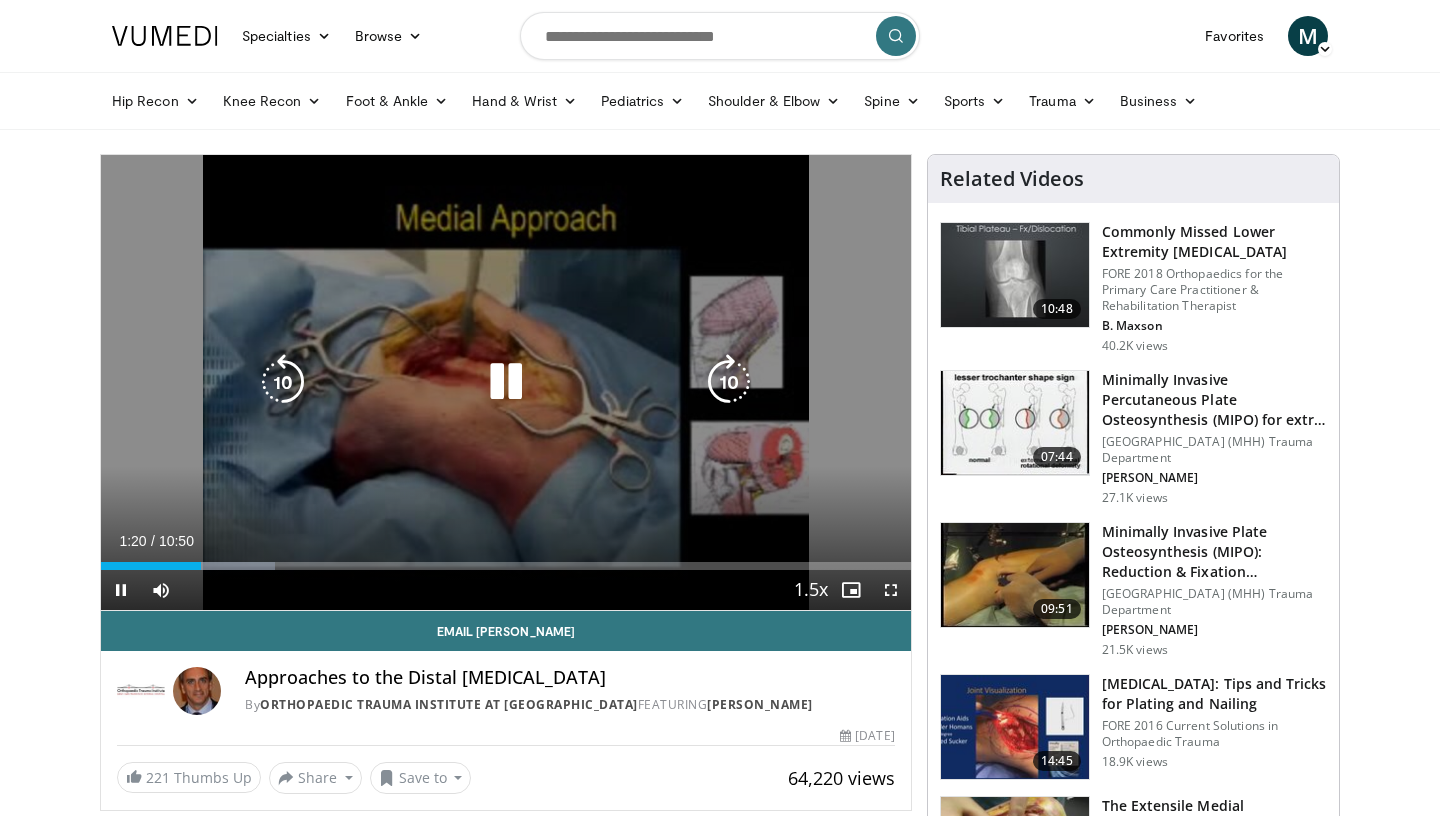click at bounding box center [729, 382] 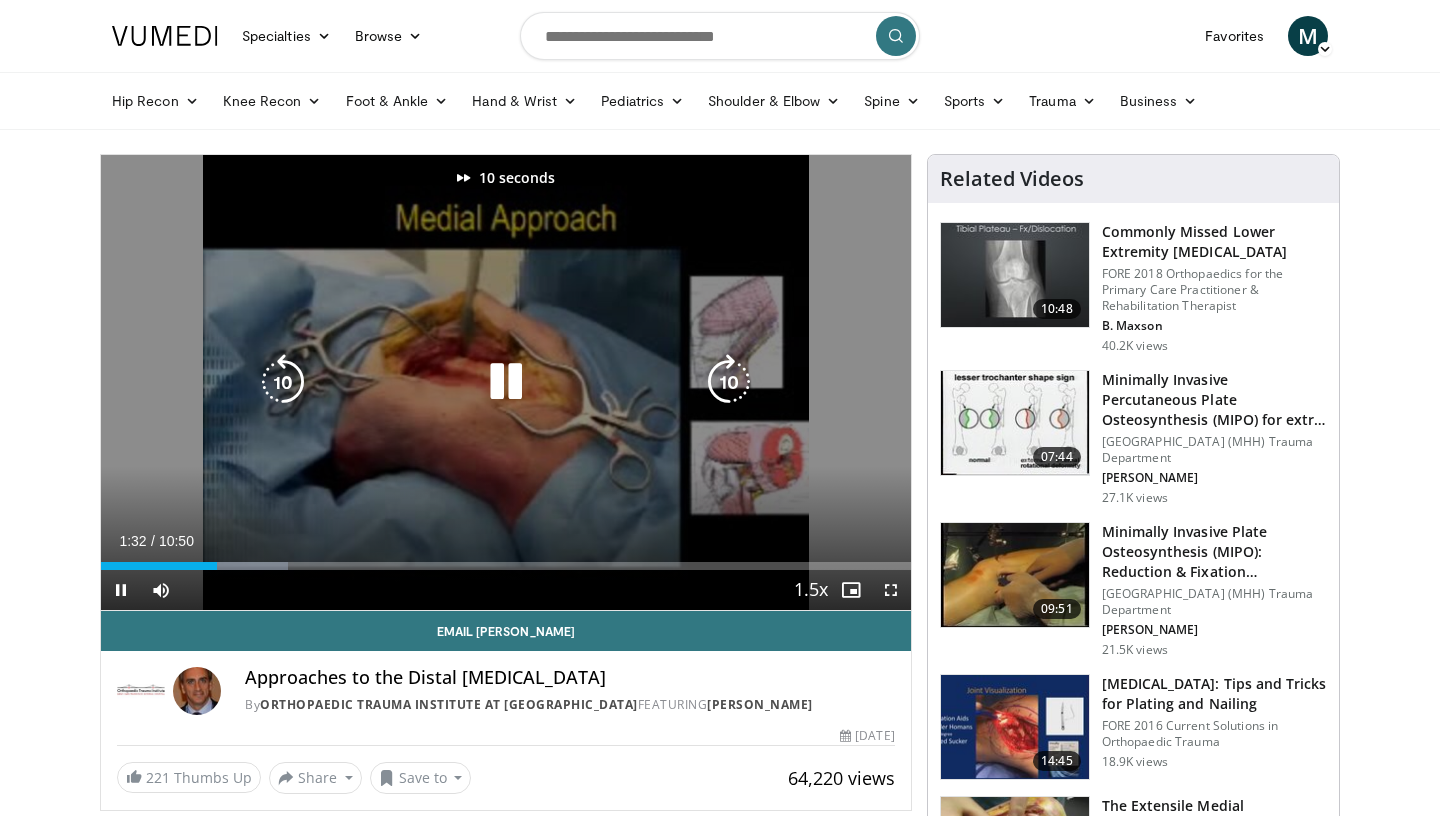 click at bounding box center (283, 382) 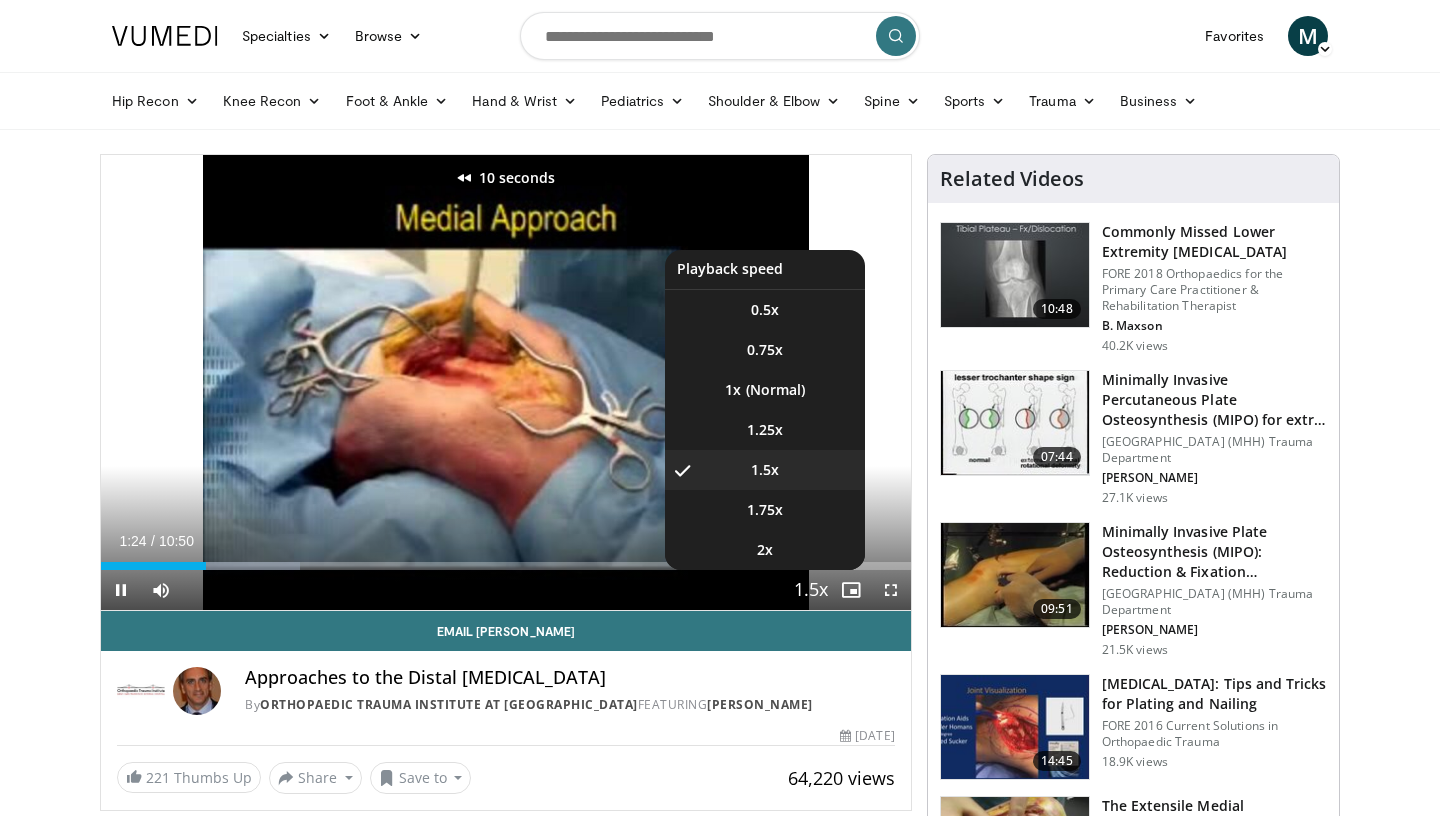 click at bounding box center [811, 591] 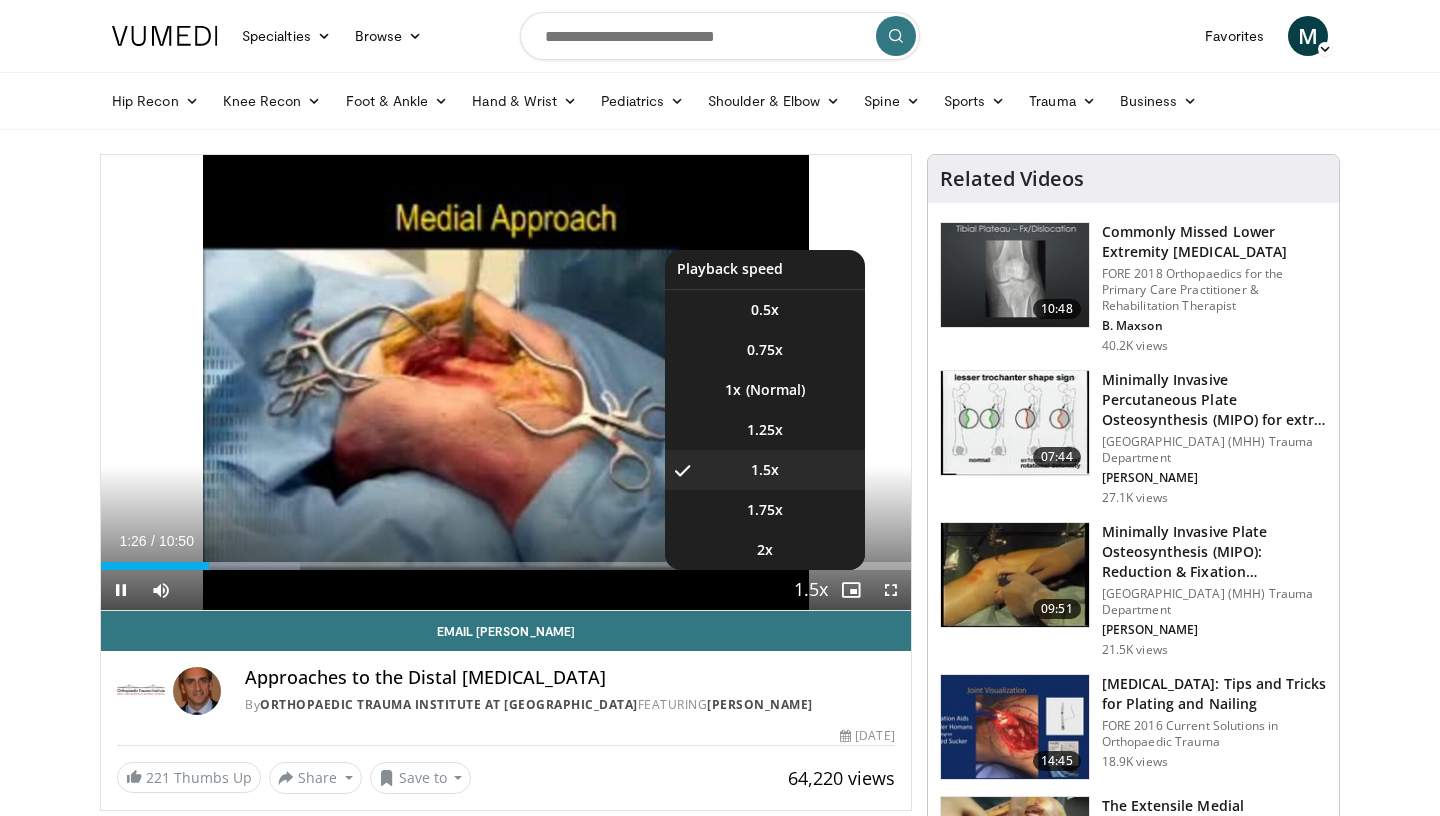 click at bounding box center [811, 591] 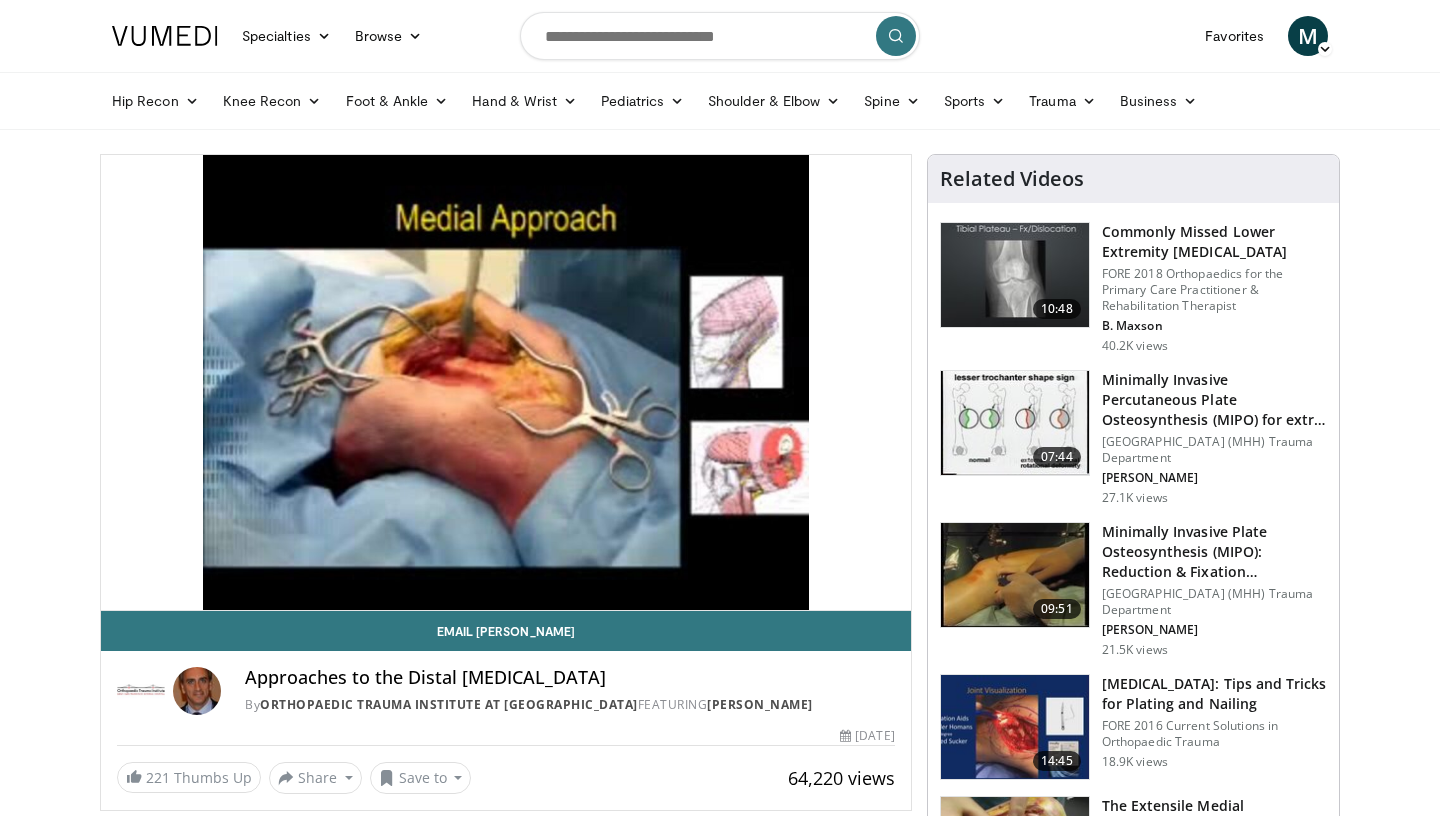 click on "10 seconds
Tap to unmute" at bounding box center [506, 382] 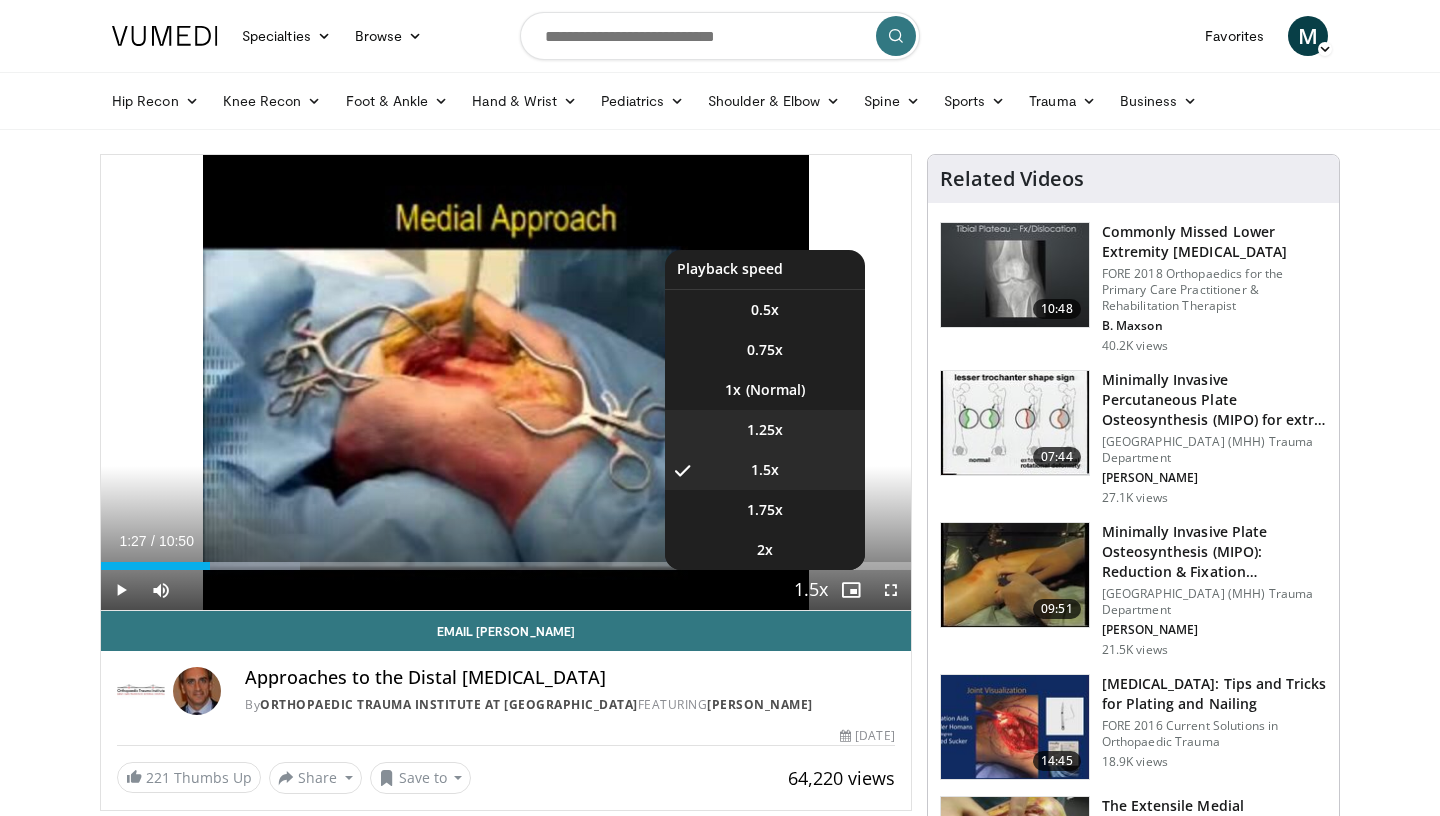 click on "1.25x" at bounding box center [765, 430] 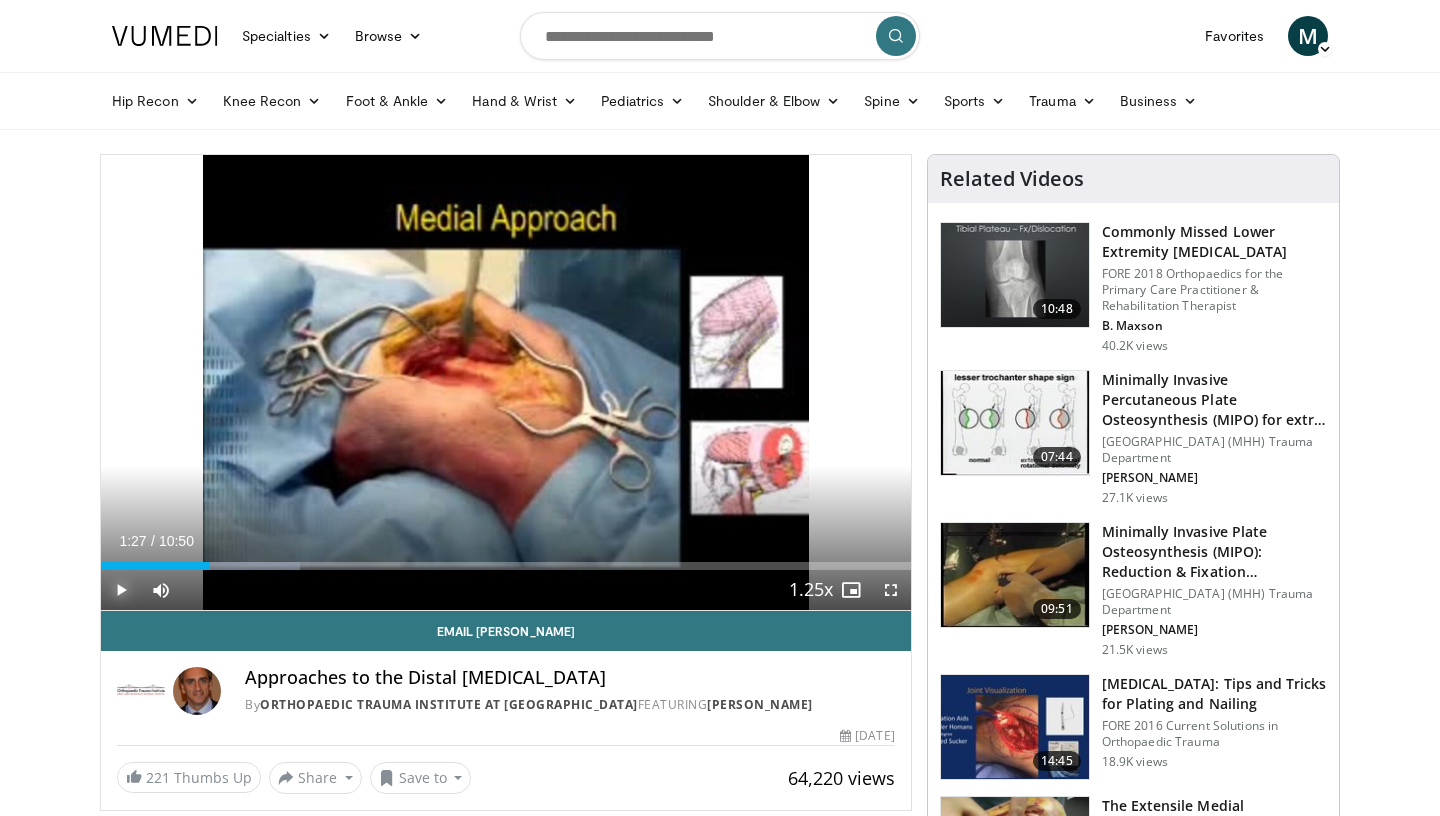 click at bounding box center [121, 590] 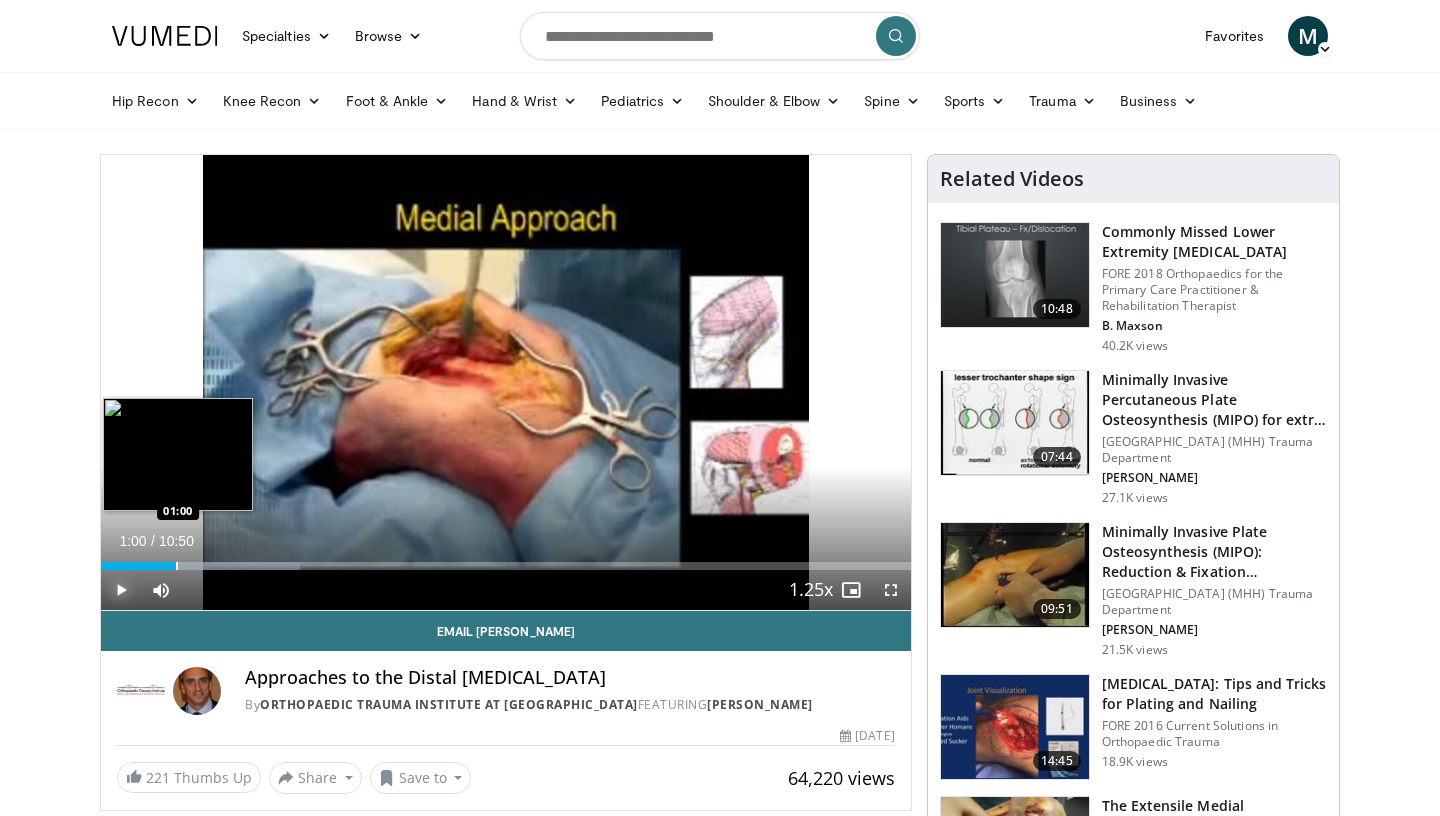 click at bounding box center (177, 566) 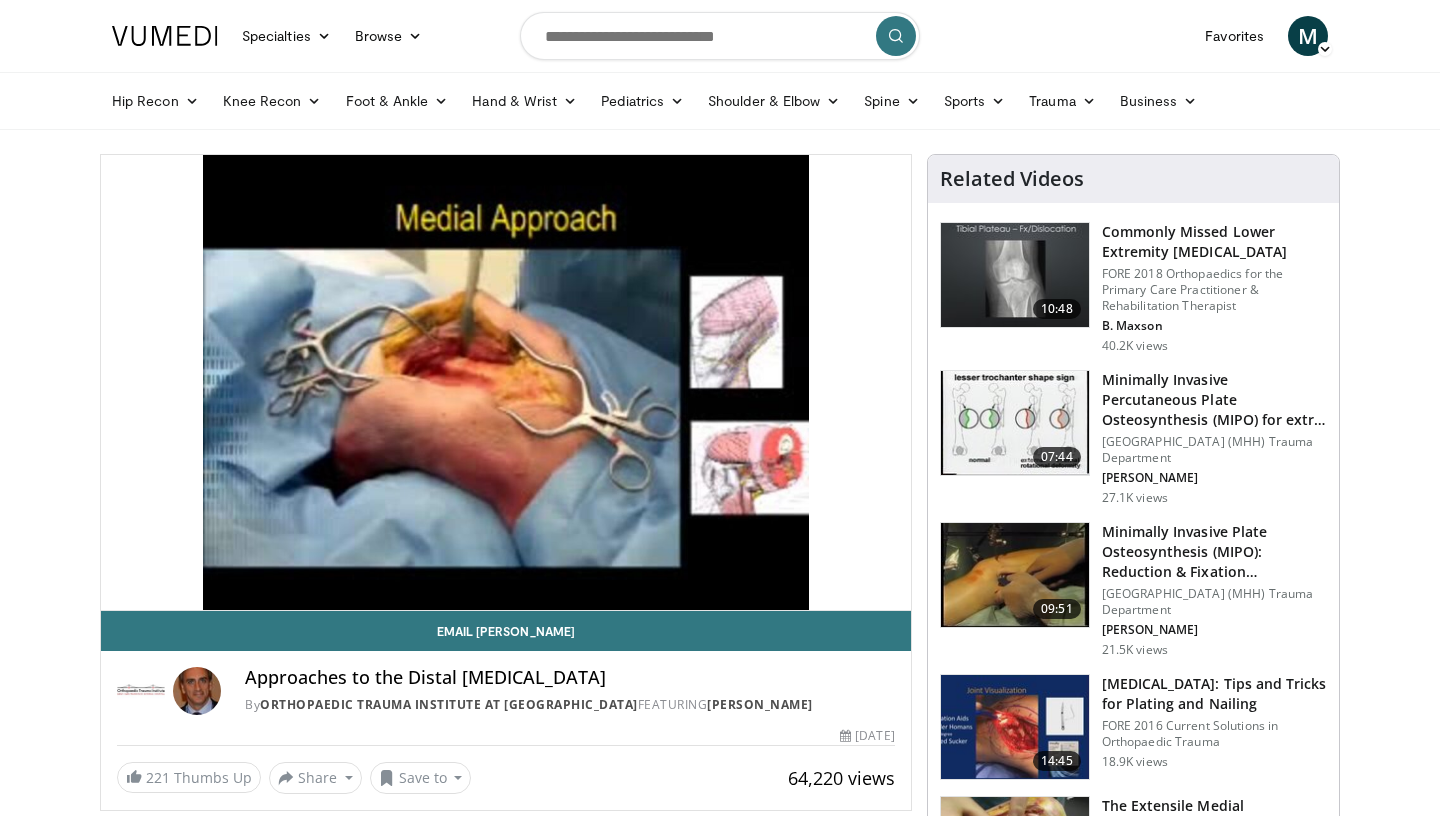 type 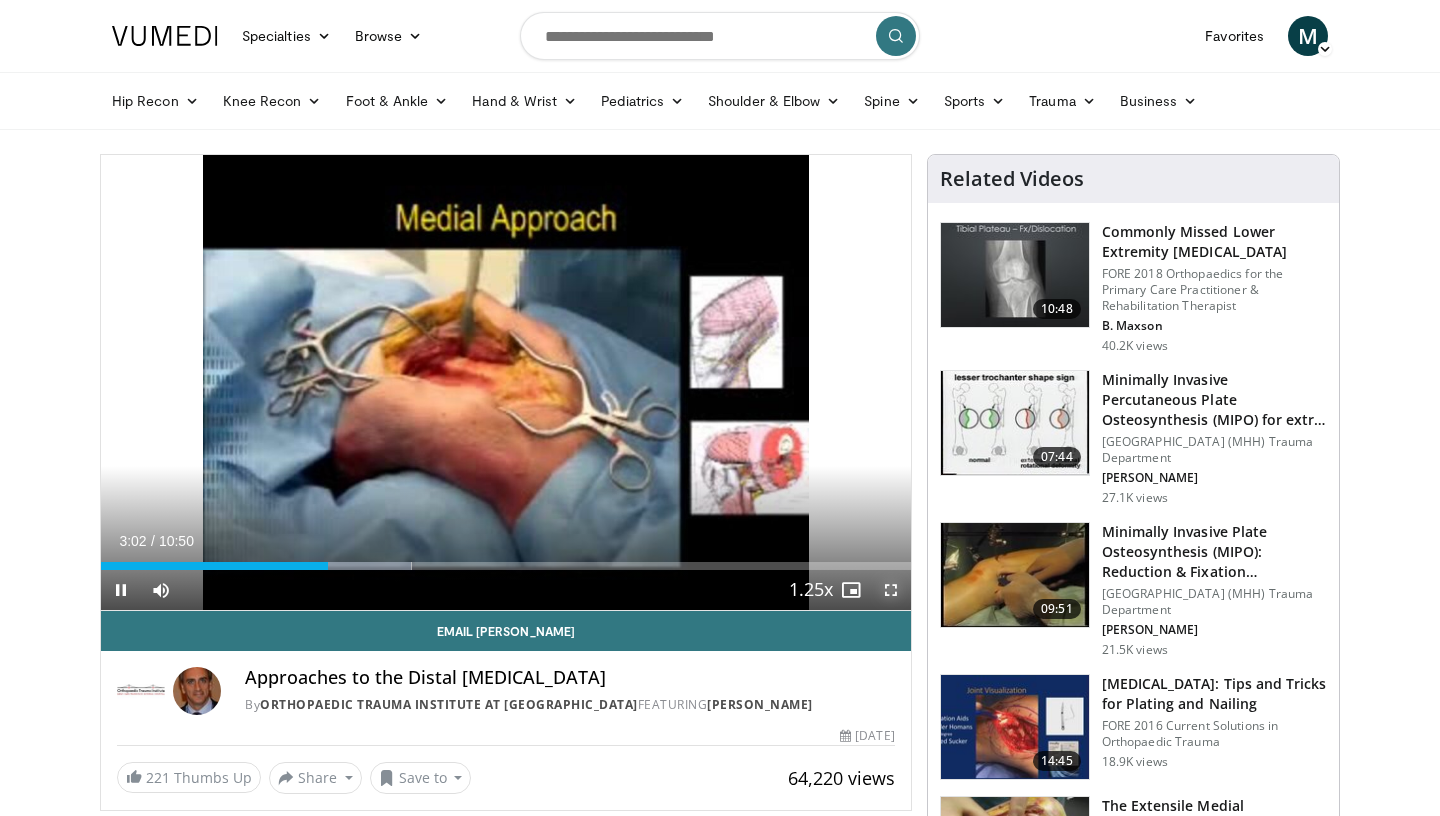 click at bounding box center (891, 590) 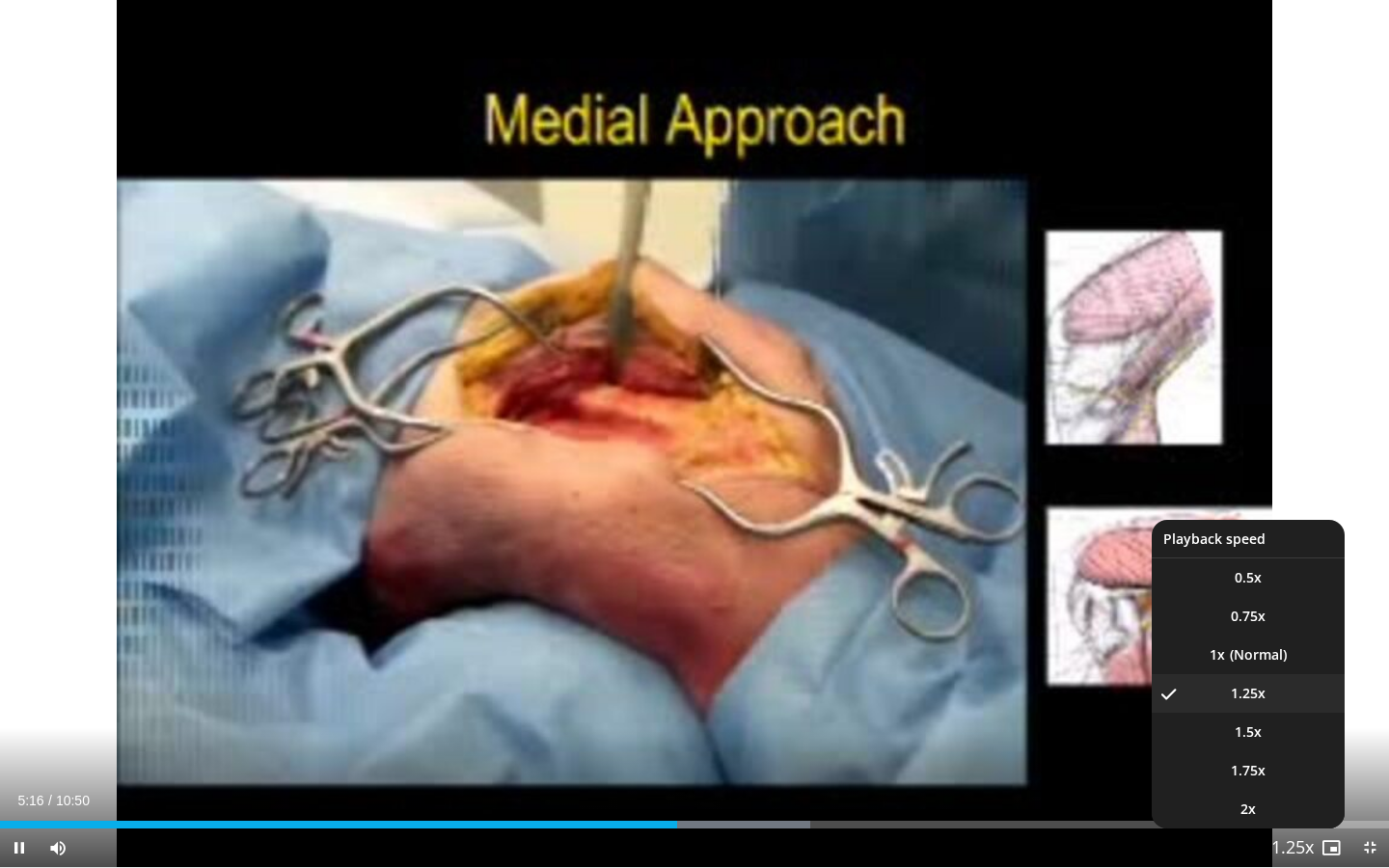 click at bounding box center (1293, 849) 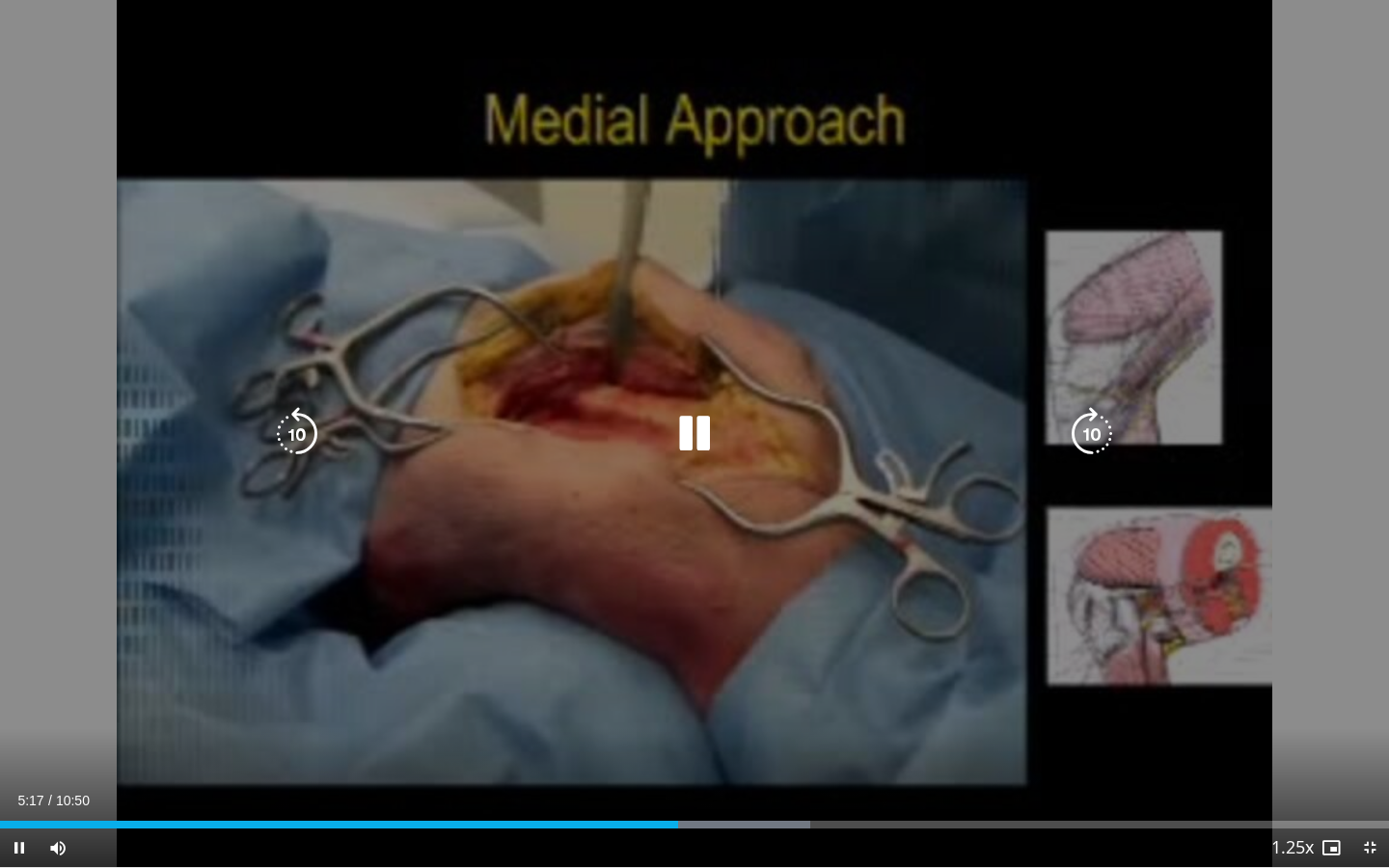 click at bounding box center [1293, 849] 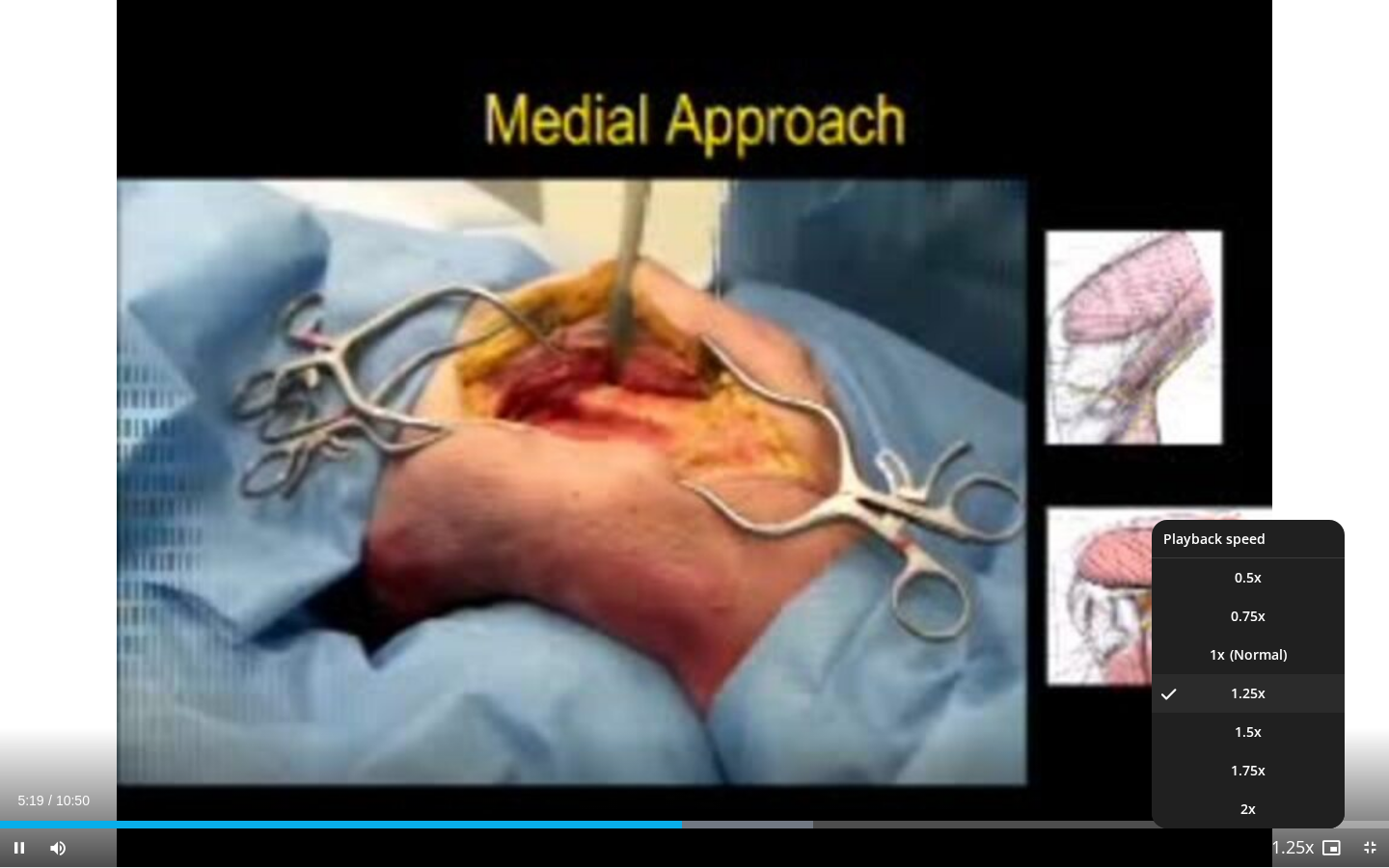 click at bounding box center [1293, 849] 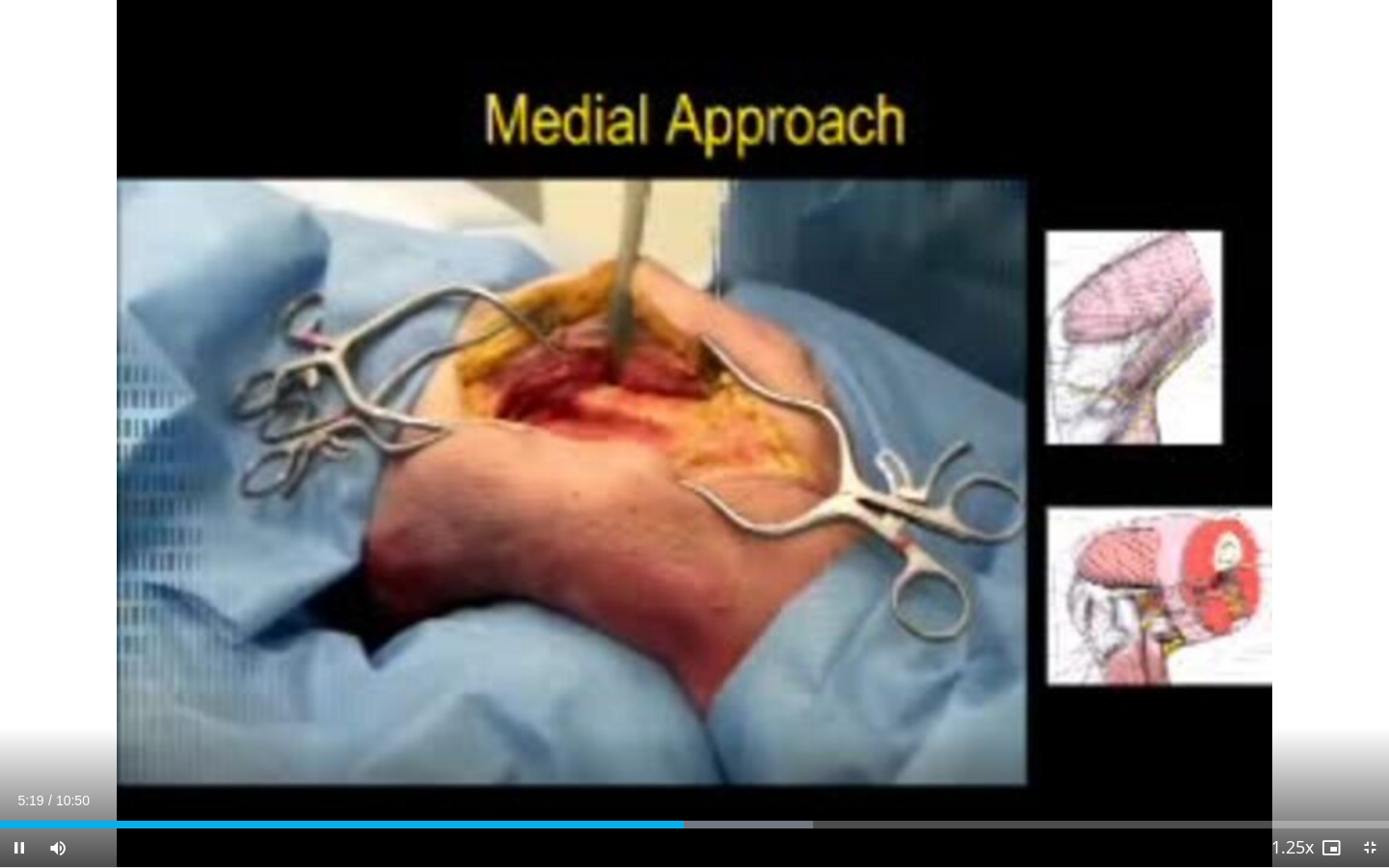 click on "**********" at bounding box center (694, 434) 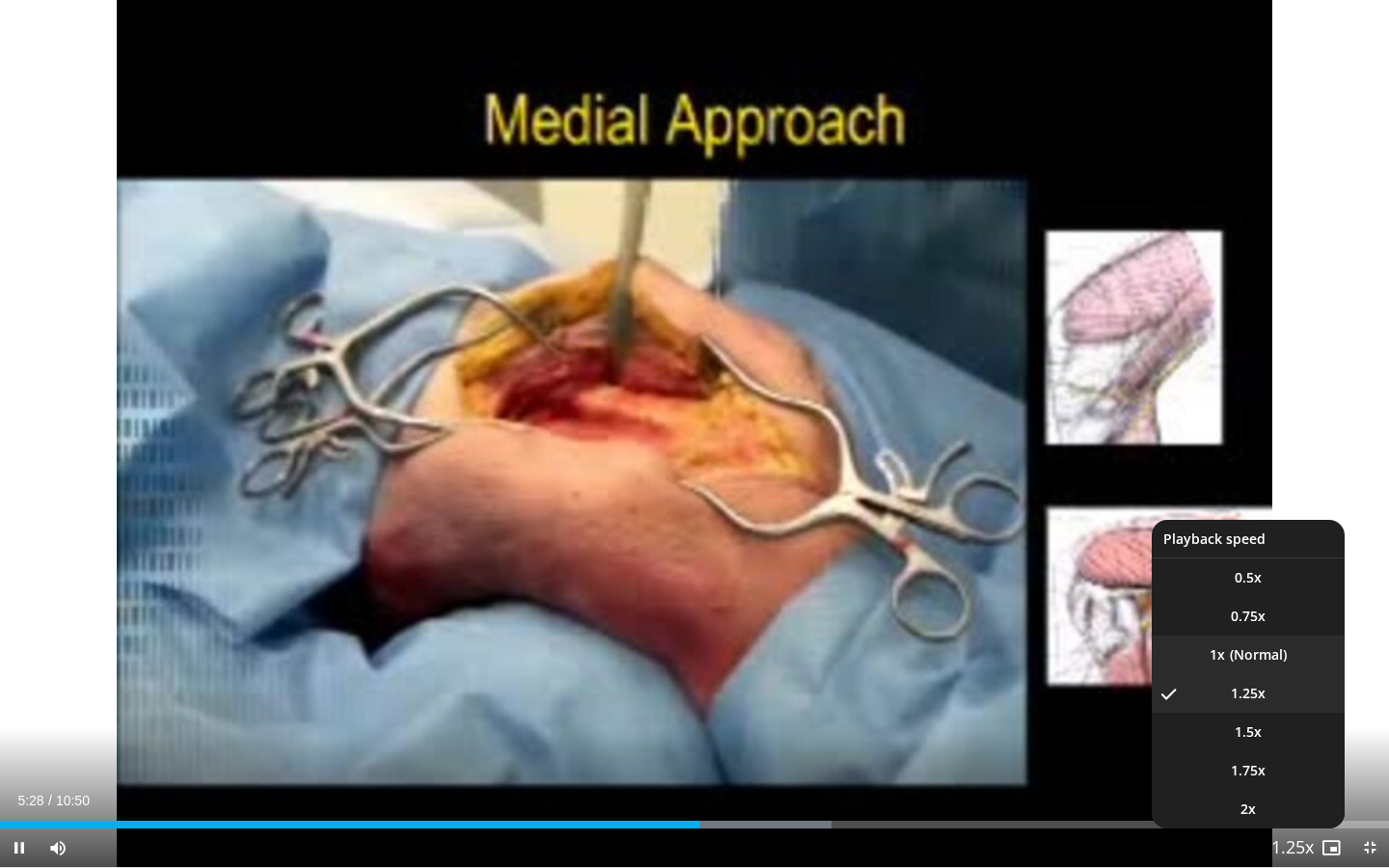 click on "1x" at bounding box center [1248, 655] 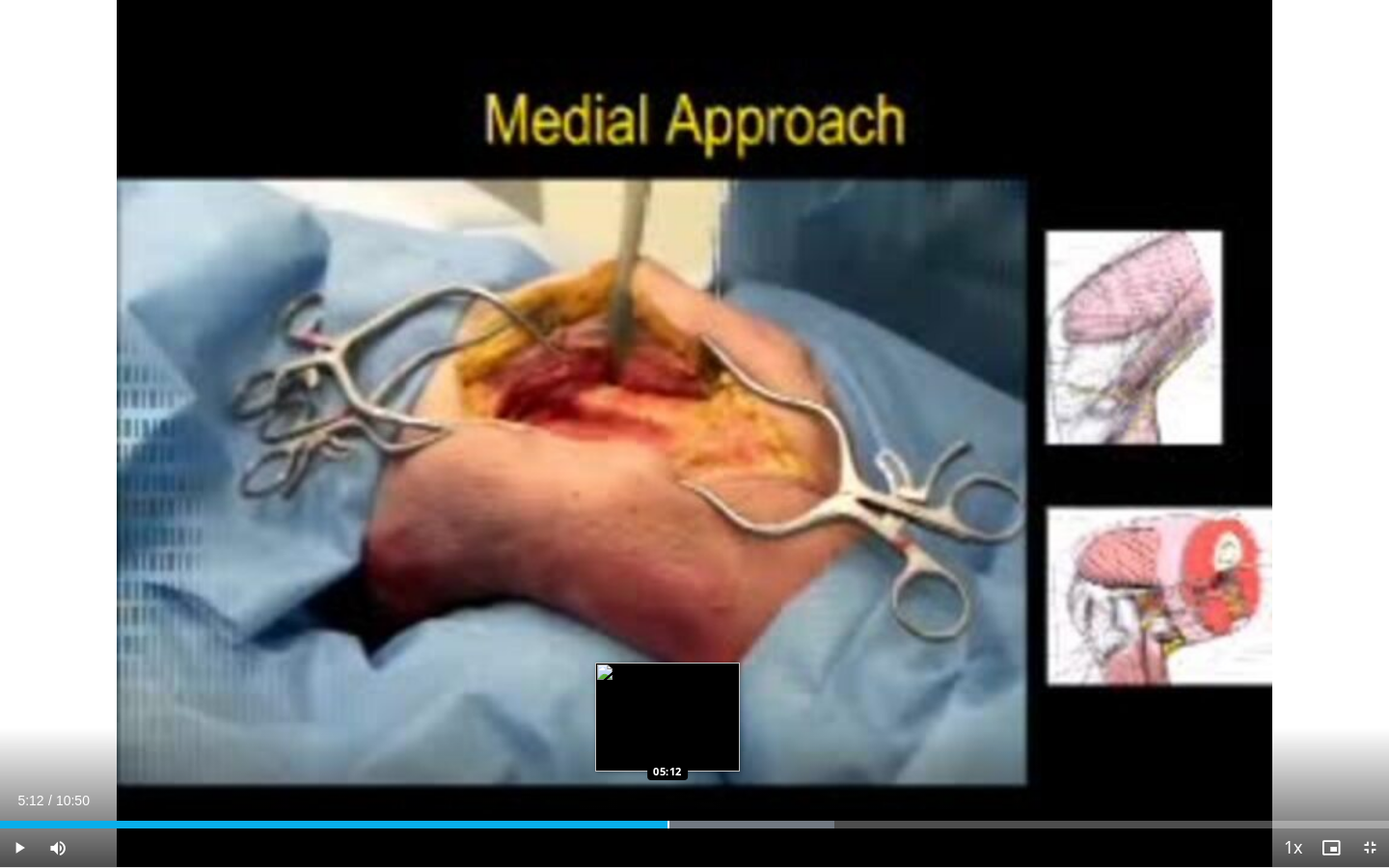 click at bounding box center [668, 825] 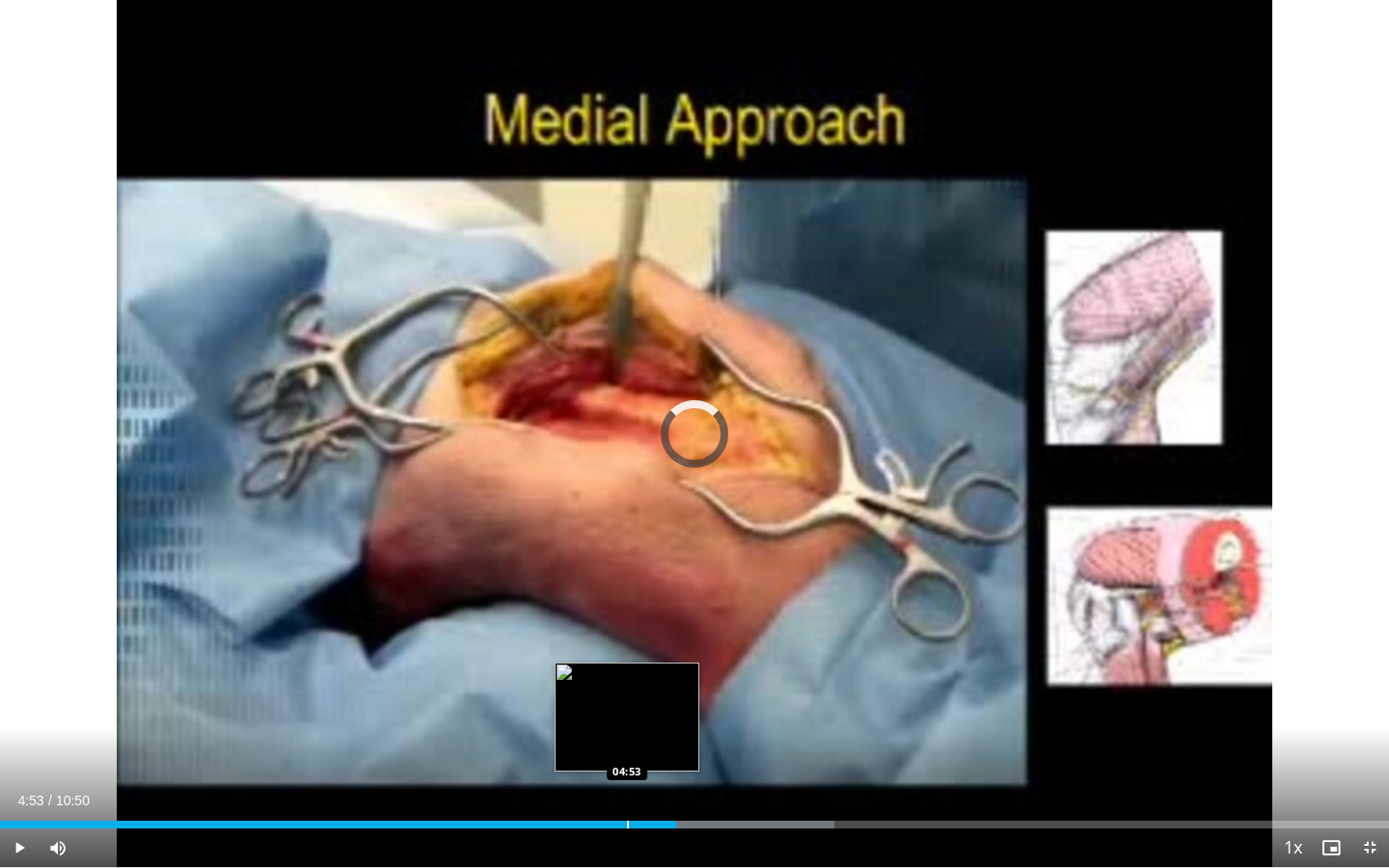 click at bounding box center [628, 825] 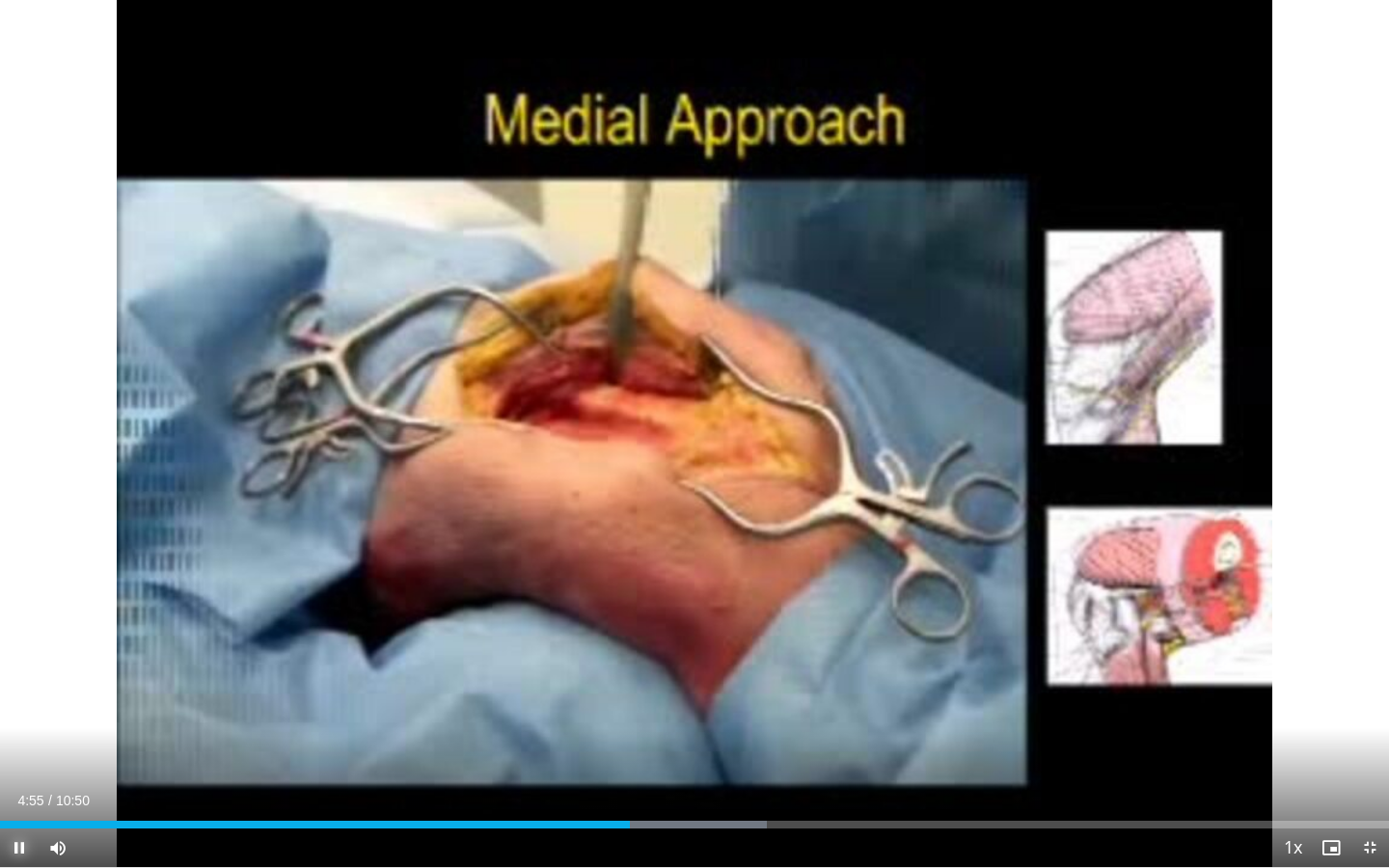 click at bounding box center (19, 848) 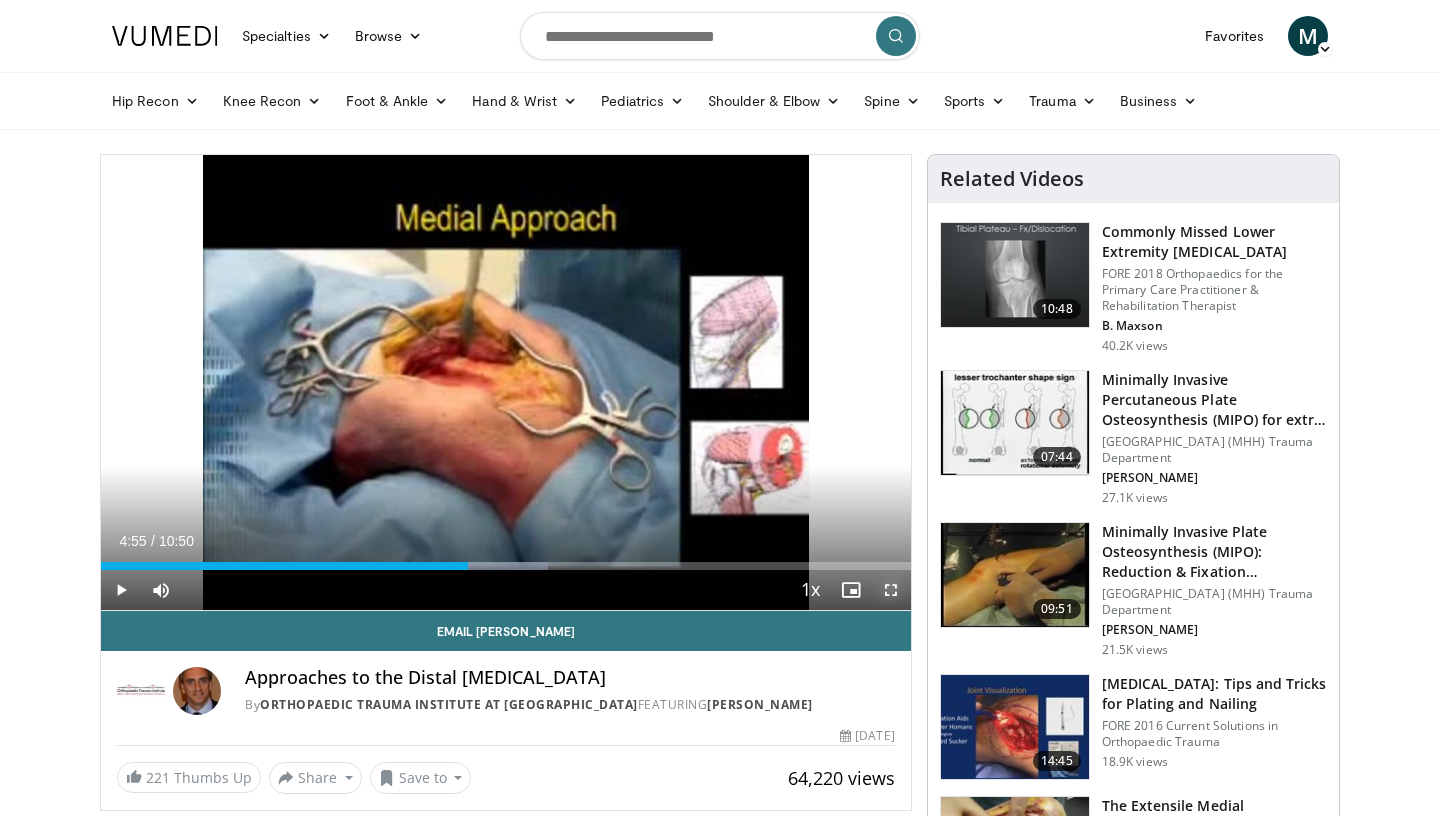 click at bounding box center (891, 590) 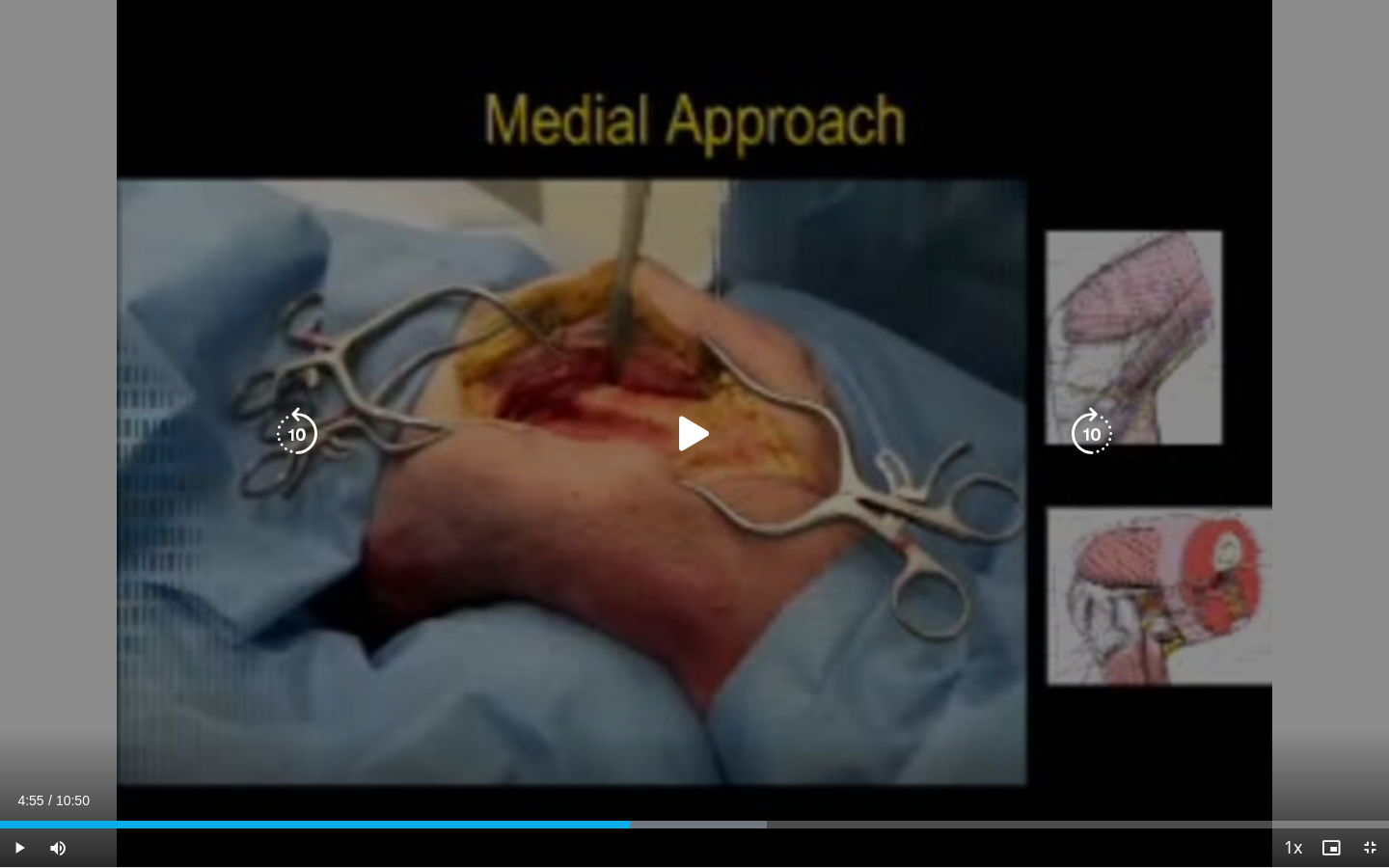 click at bounding box center [694, 434] 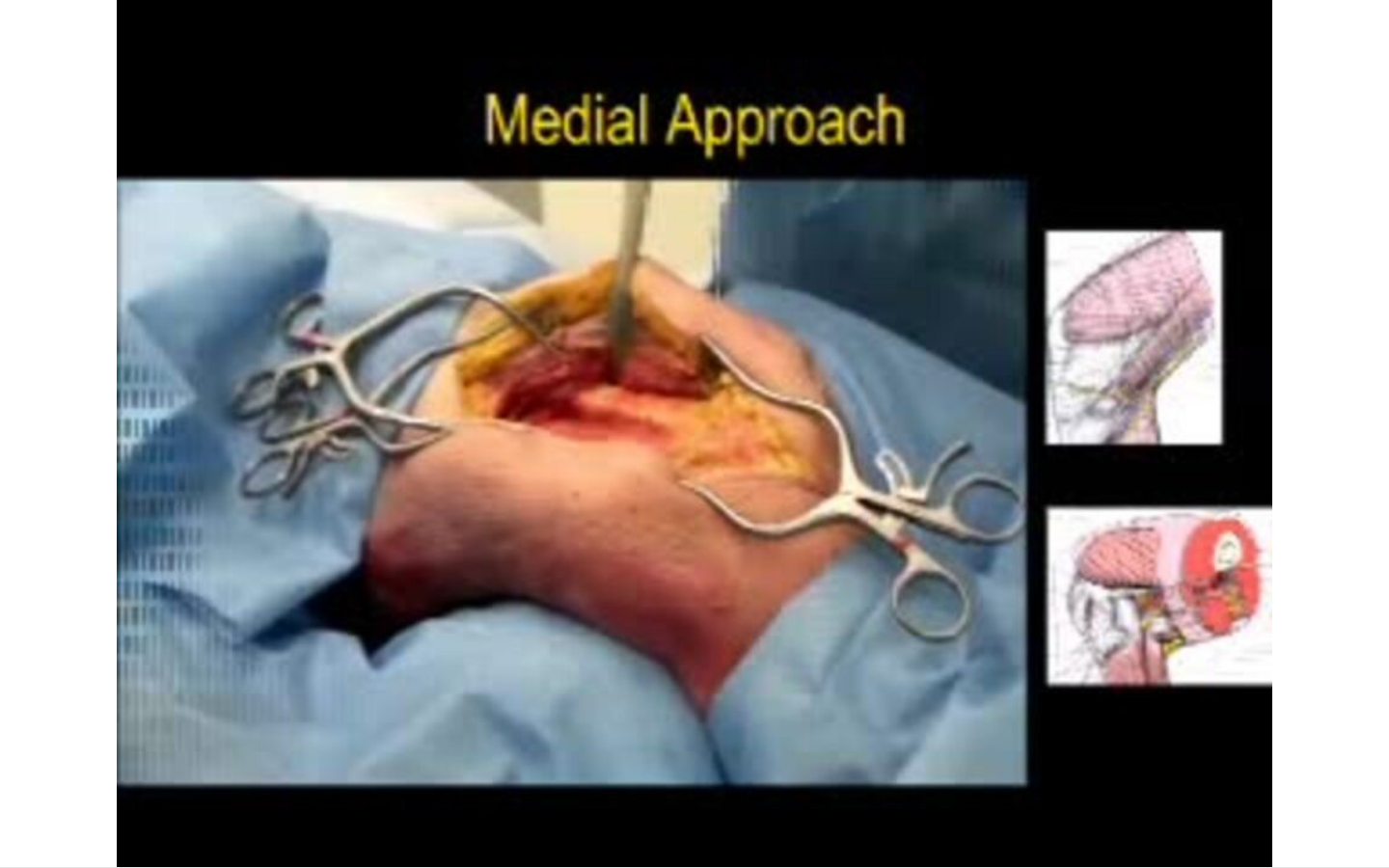 type 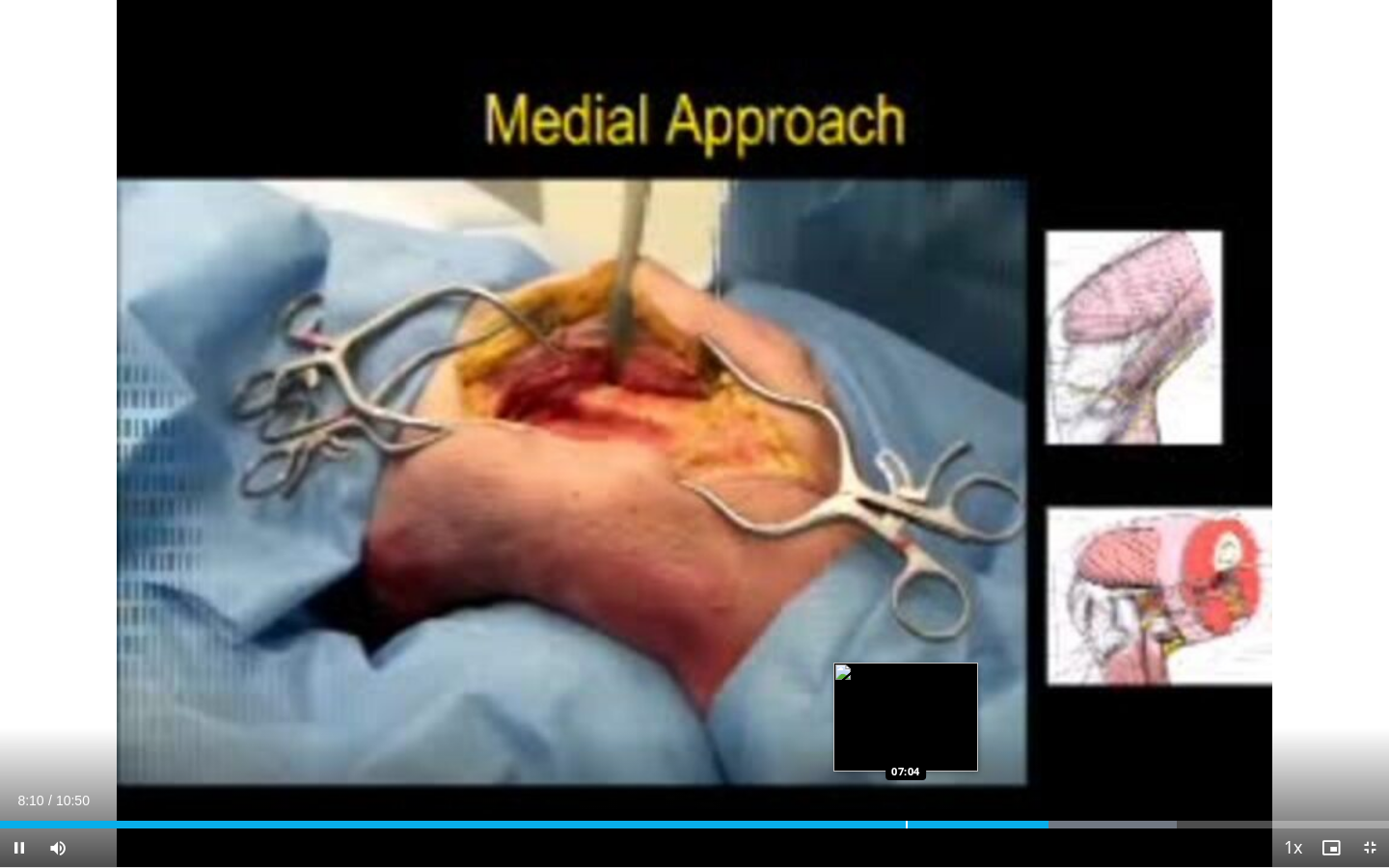 click on "Loaded :  84.69% 08:11 07:04" at bounding box center (694, 819) 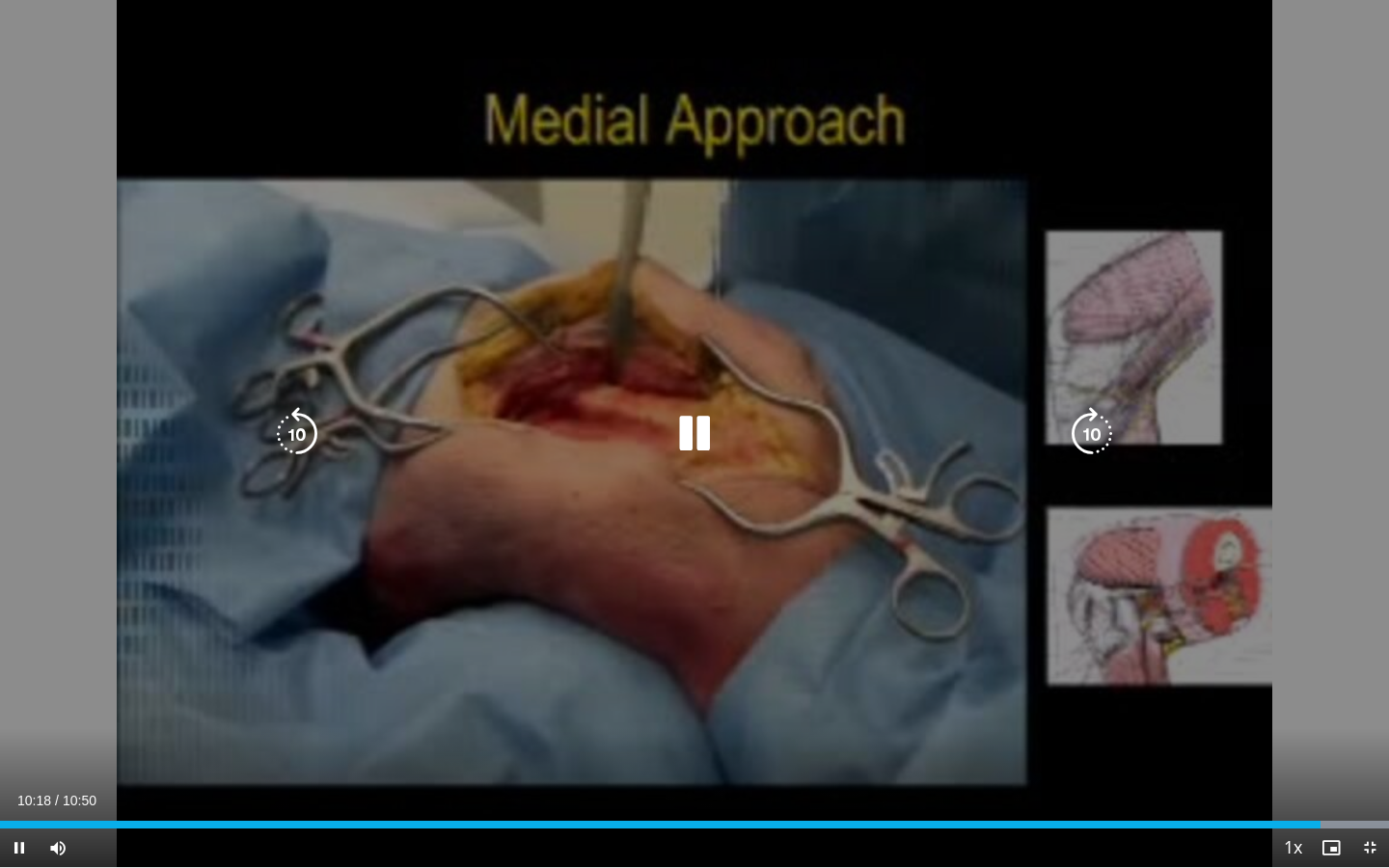 click at bounding box center [694, 434] 